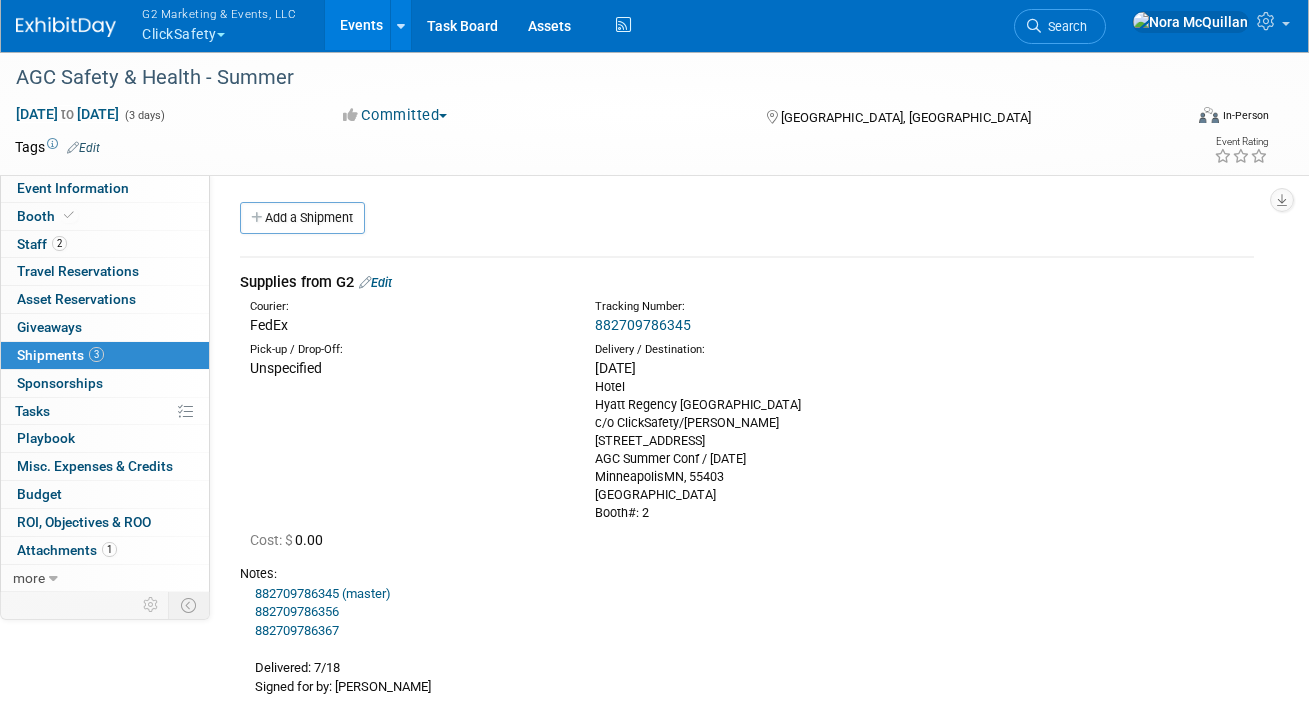 scroll, scrollTop: 490, scrollLeft: 0, axis: vertical 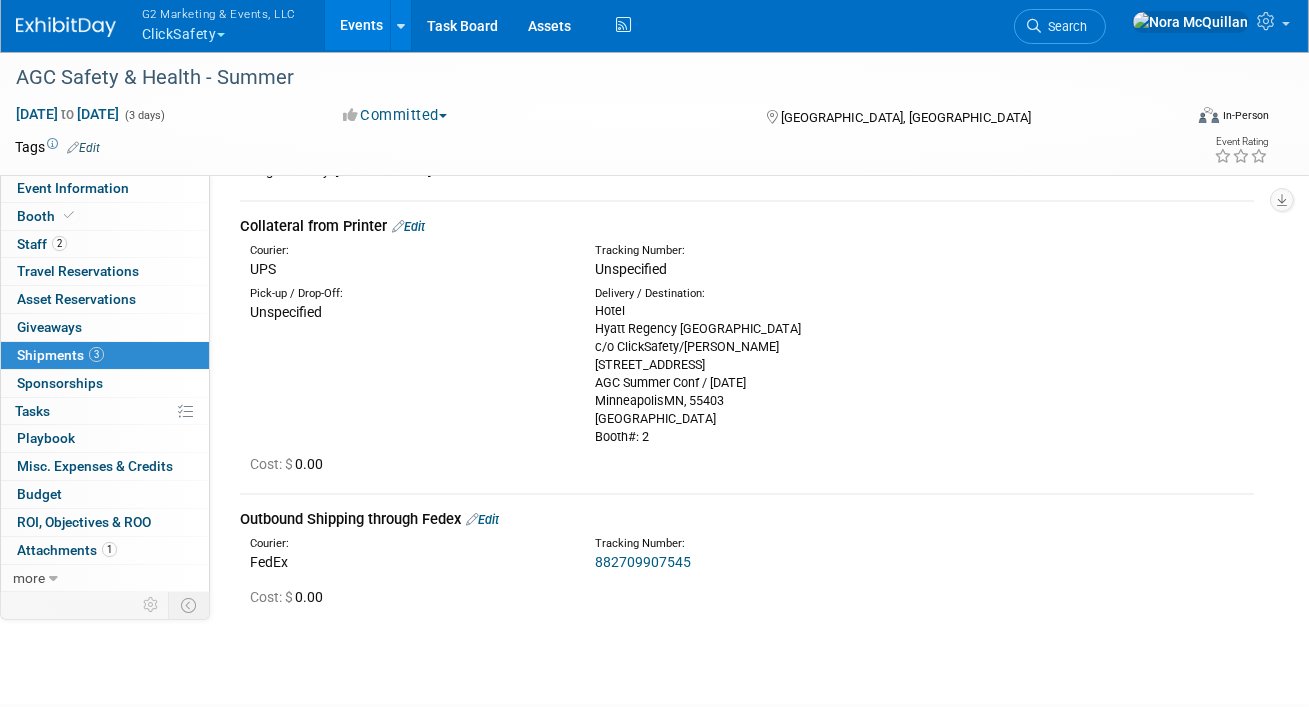 click on "Pick-up / Drop-Off:
Unspecified
Delivery / Destination:
Hotel Hyatt Regency Minneapolis c/o ClickSafety/Katie Adams 1300 Nicollet Mall AGC Summer Conf / July 25 MinneapolisMN, 55403" at bounding box center [747, 363] 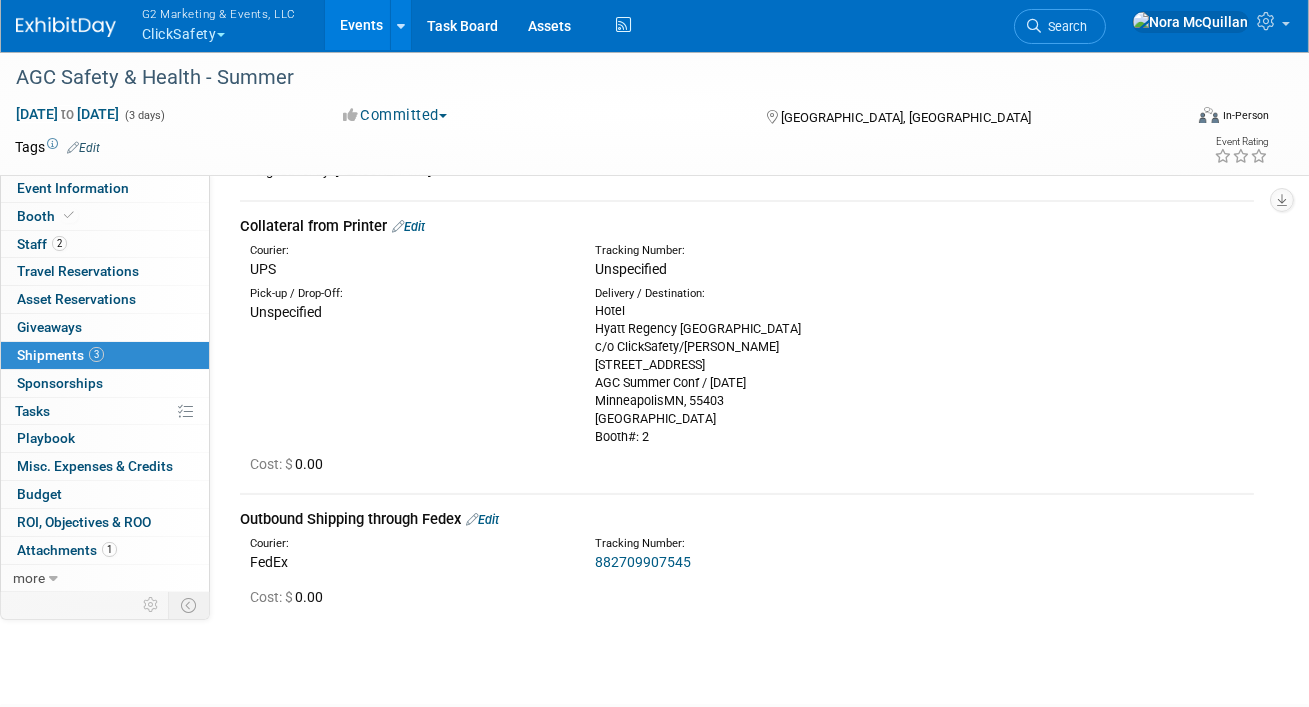 click on "Events" at bounding box center [361, 25] 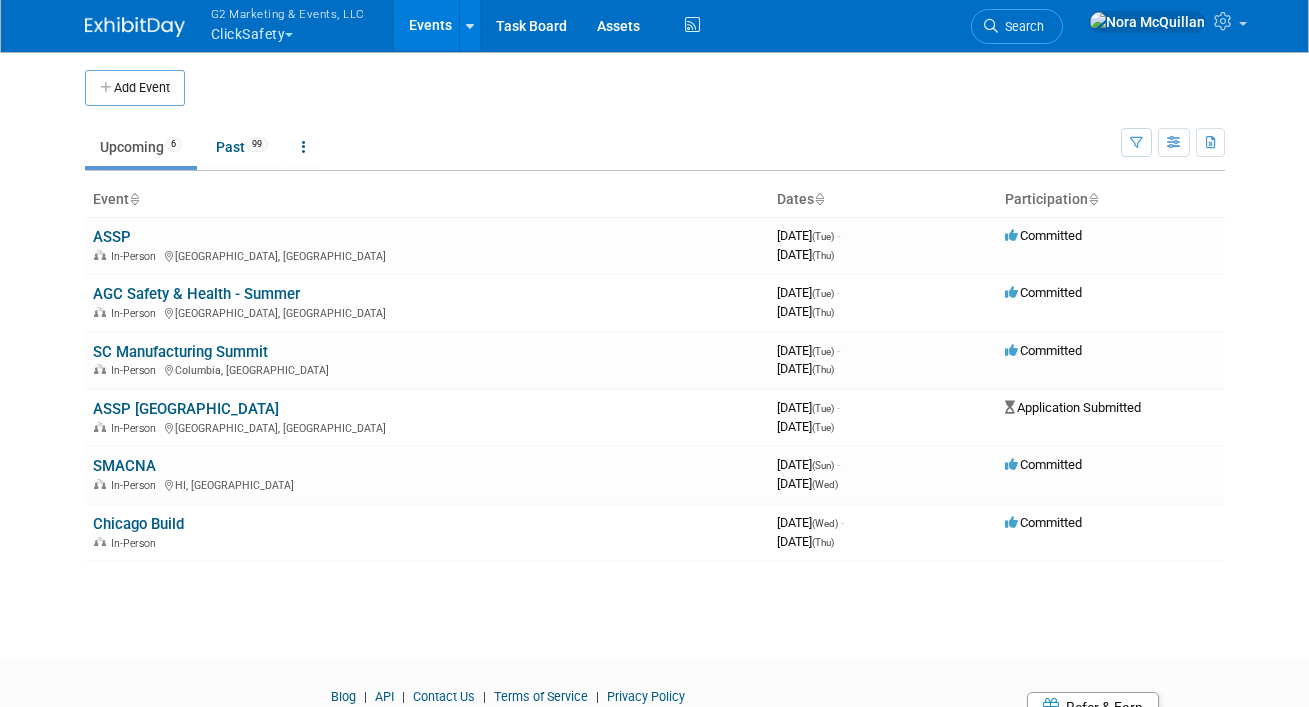 scroll, scrollTop: 0, scrollLeft: 0, axis: both 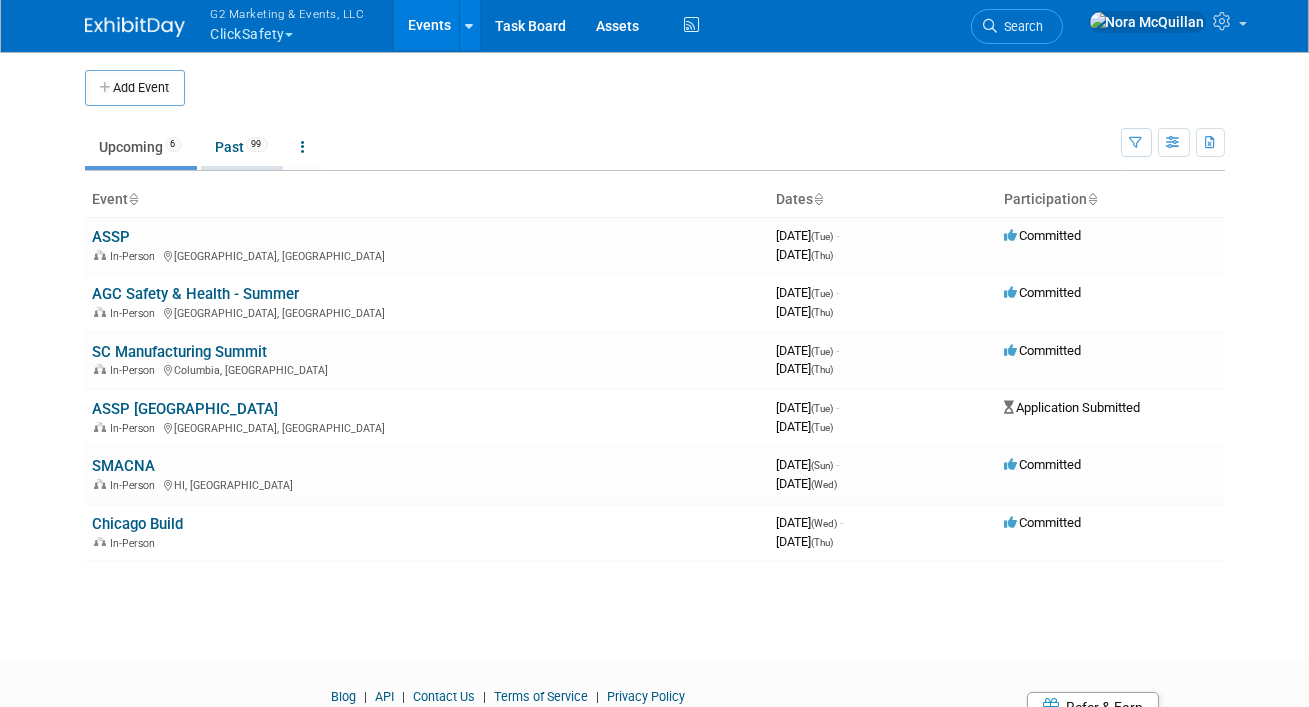 click on "Past
99" at bounding box center [242, 147] 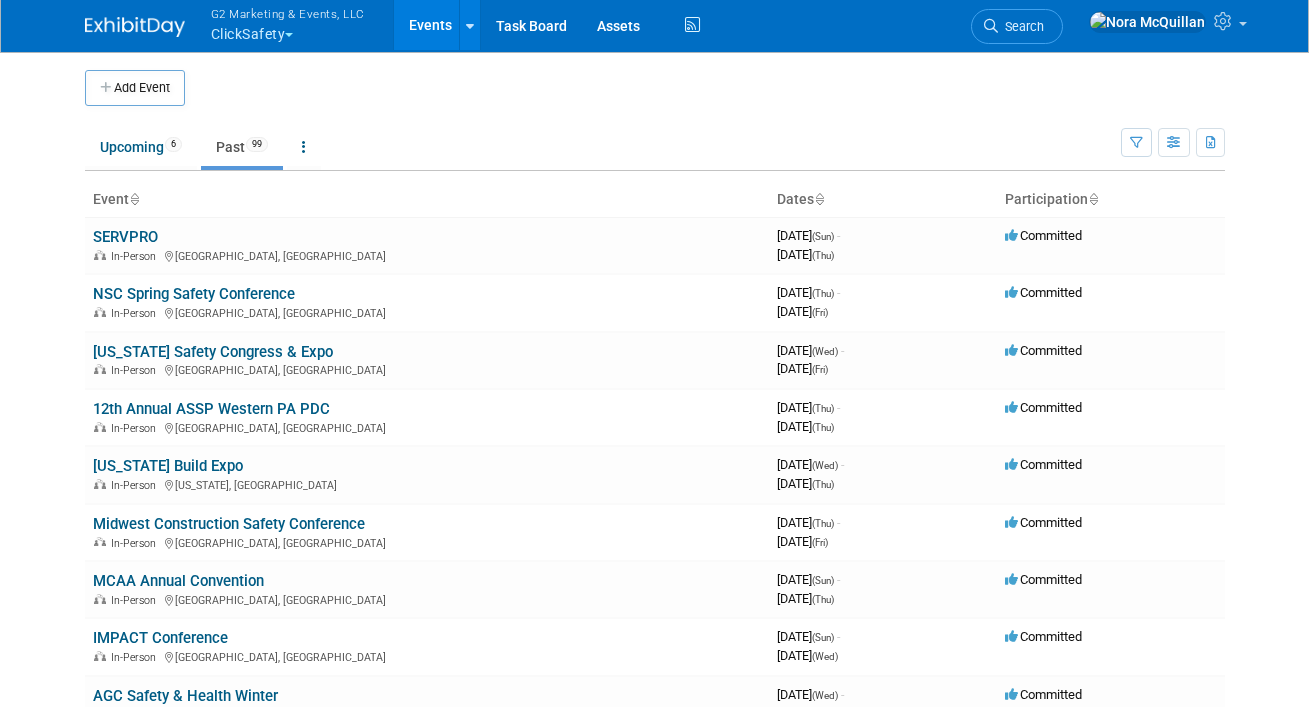 scroll, scrollTop: 0, scrollLeft: 0, axis: both 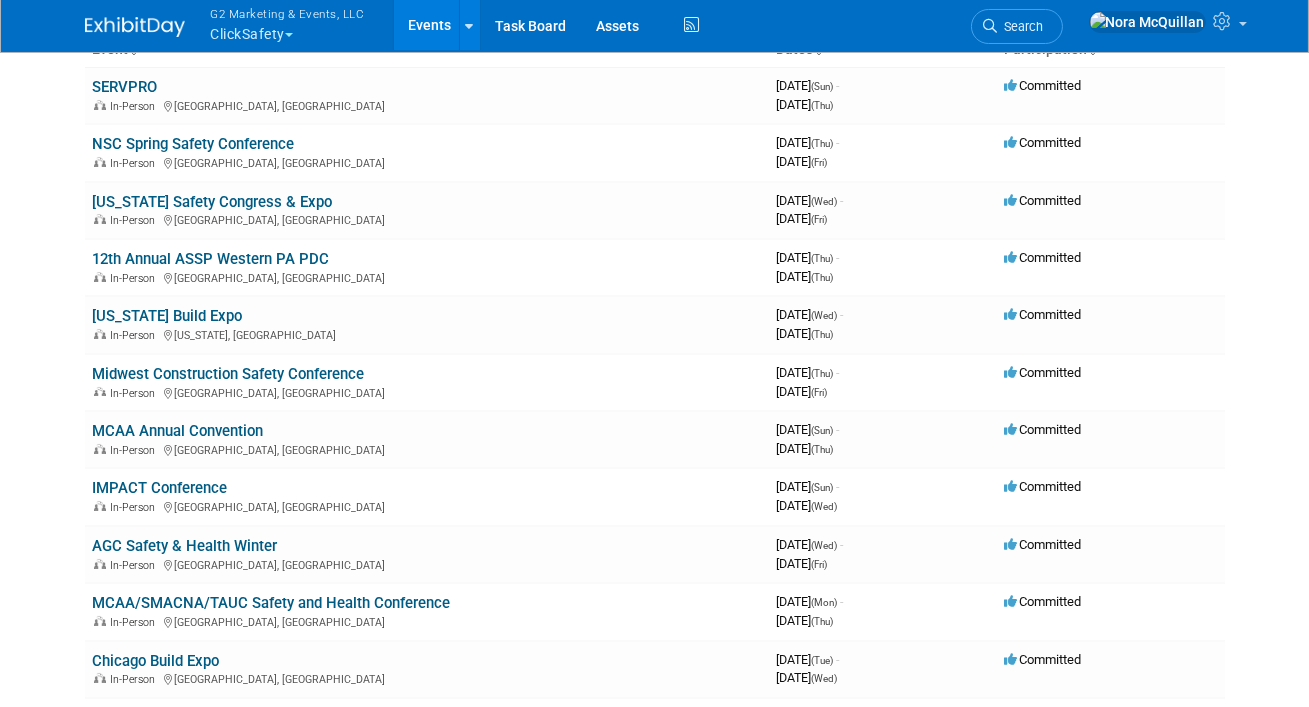 click on "AGC Safety & Health Winter" at bounding box center [185, 546] 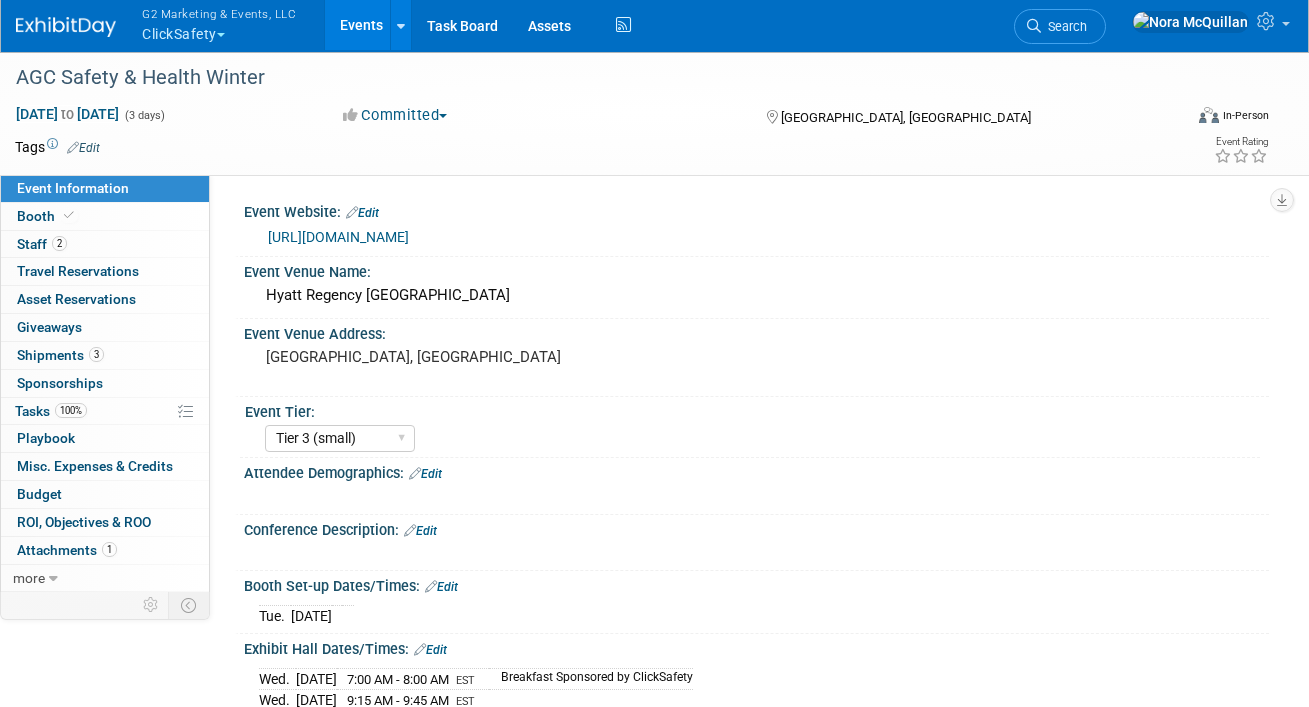 select on "Tier 3 (small)" 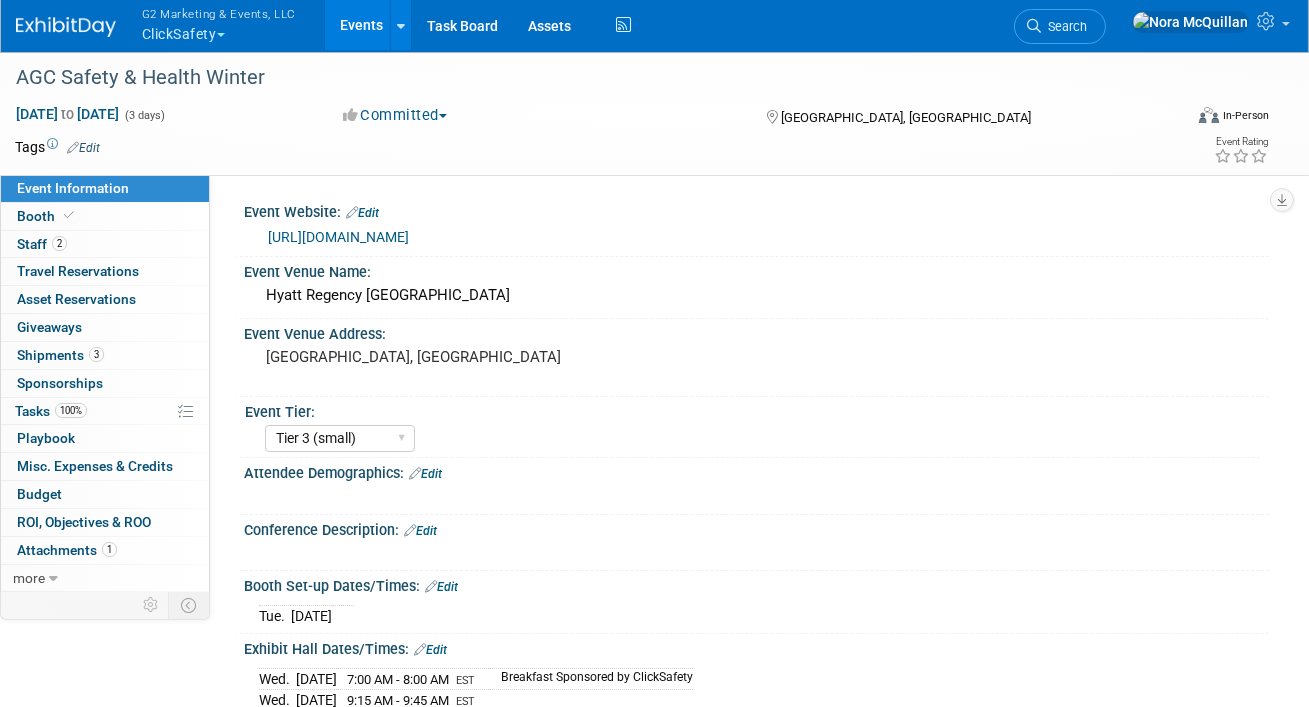 scroll, scrollTop: 0, scrollLeft: 0, axis: both 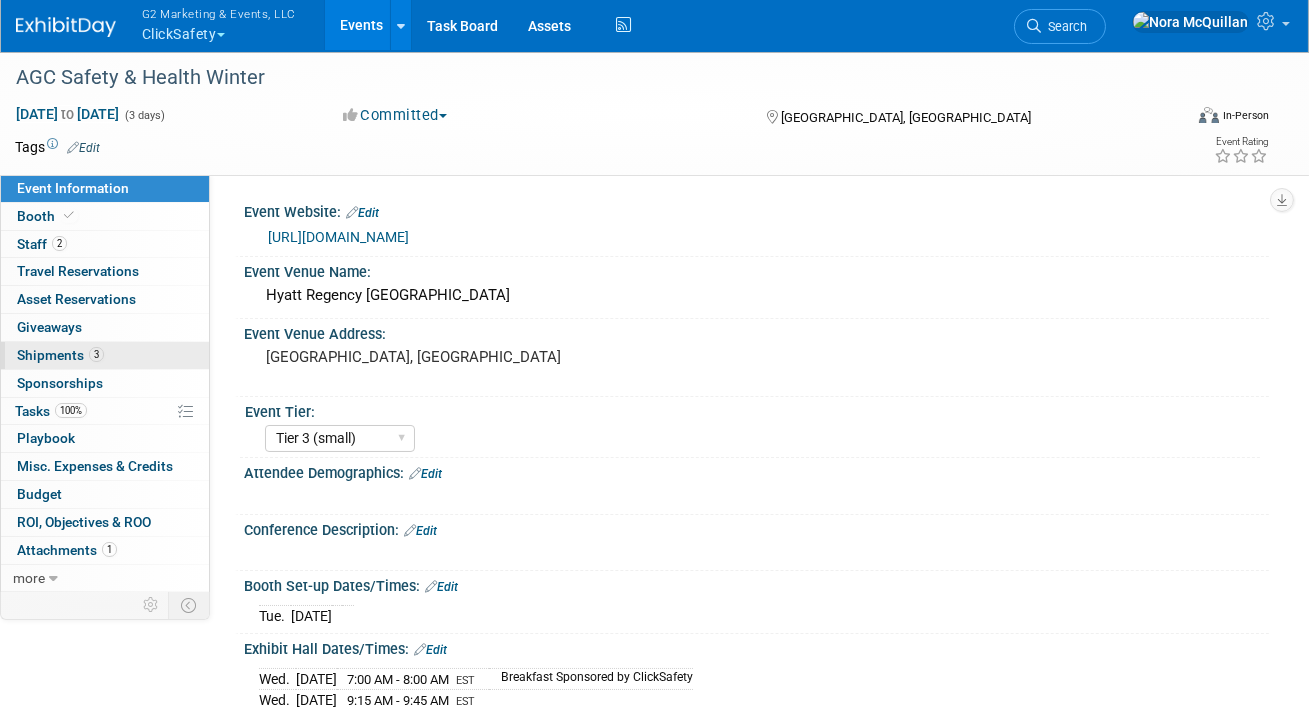 click on "Shipments 3" at bounding box center [60, 355] 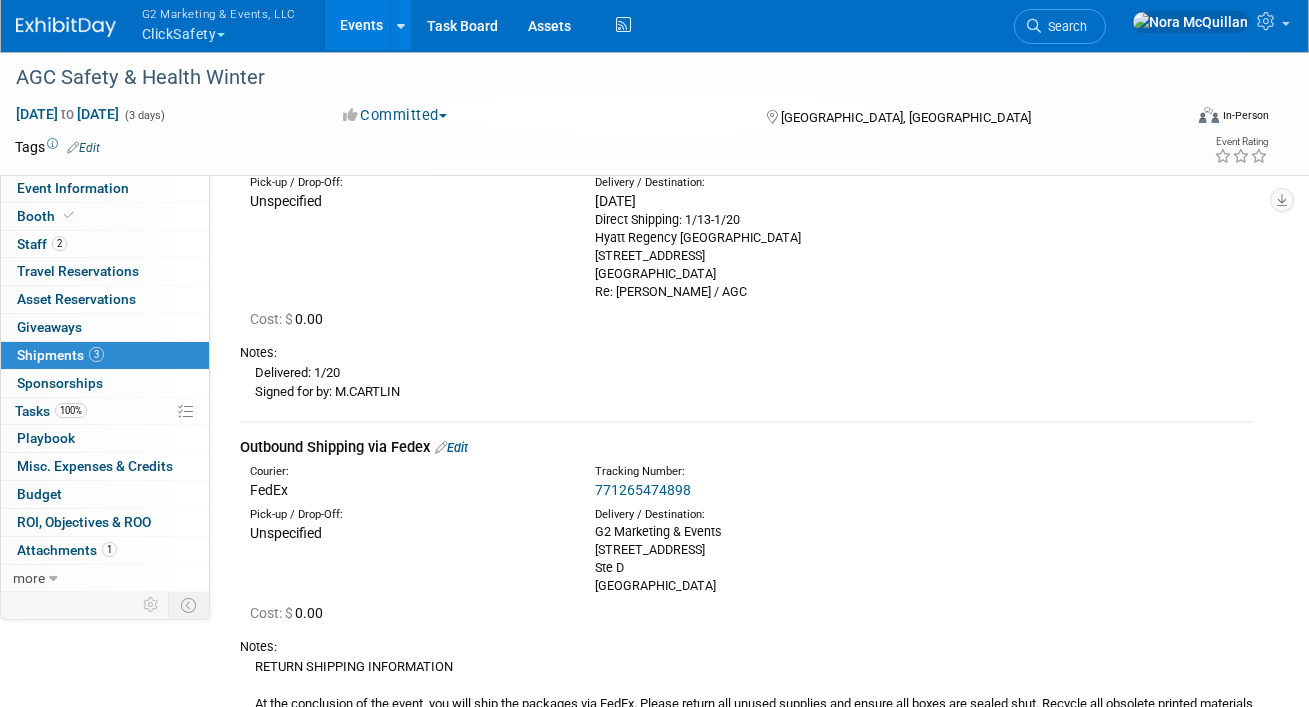 scroll, scrollTop: 1021, scrollLeft: 0, axis: vertical 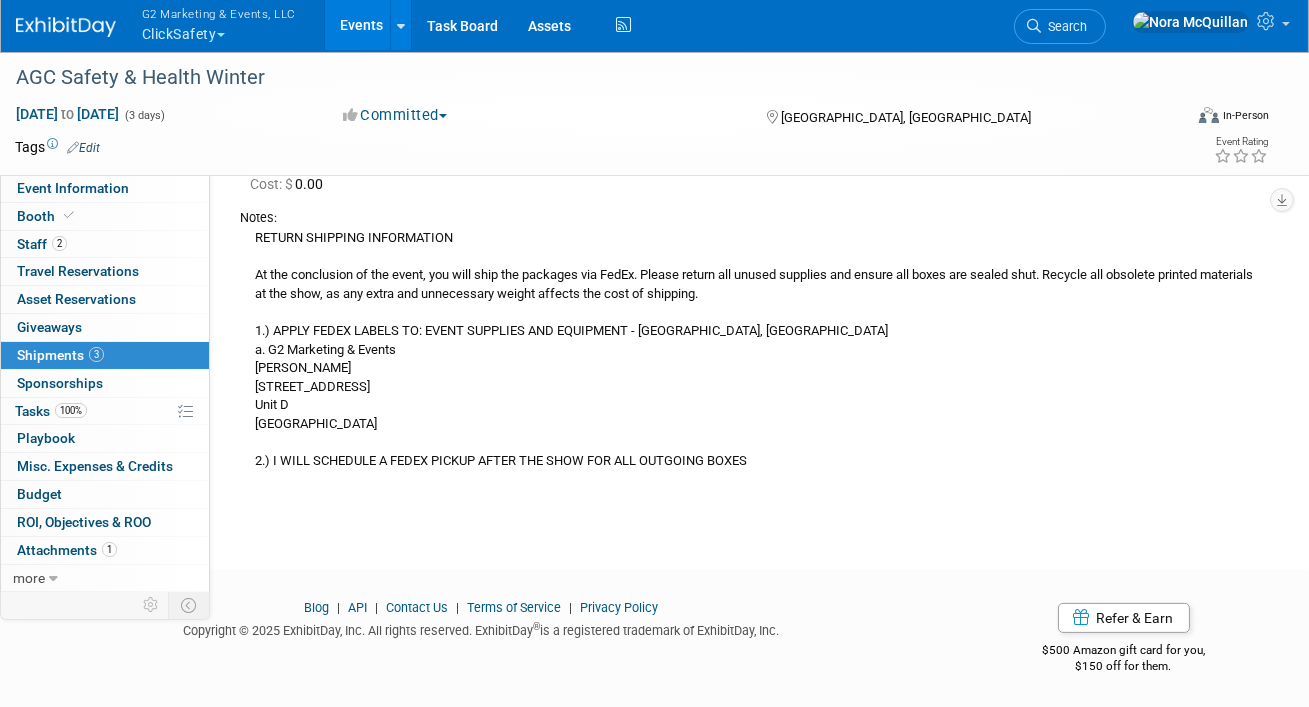 drag, startPoint x: 797, startPoint y: 459, endPoint x: 251, endPoint y: 237, distance: 589.4065 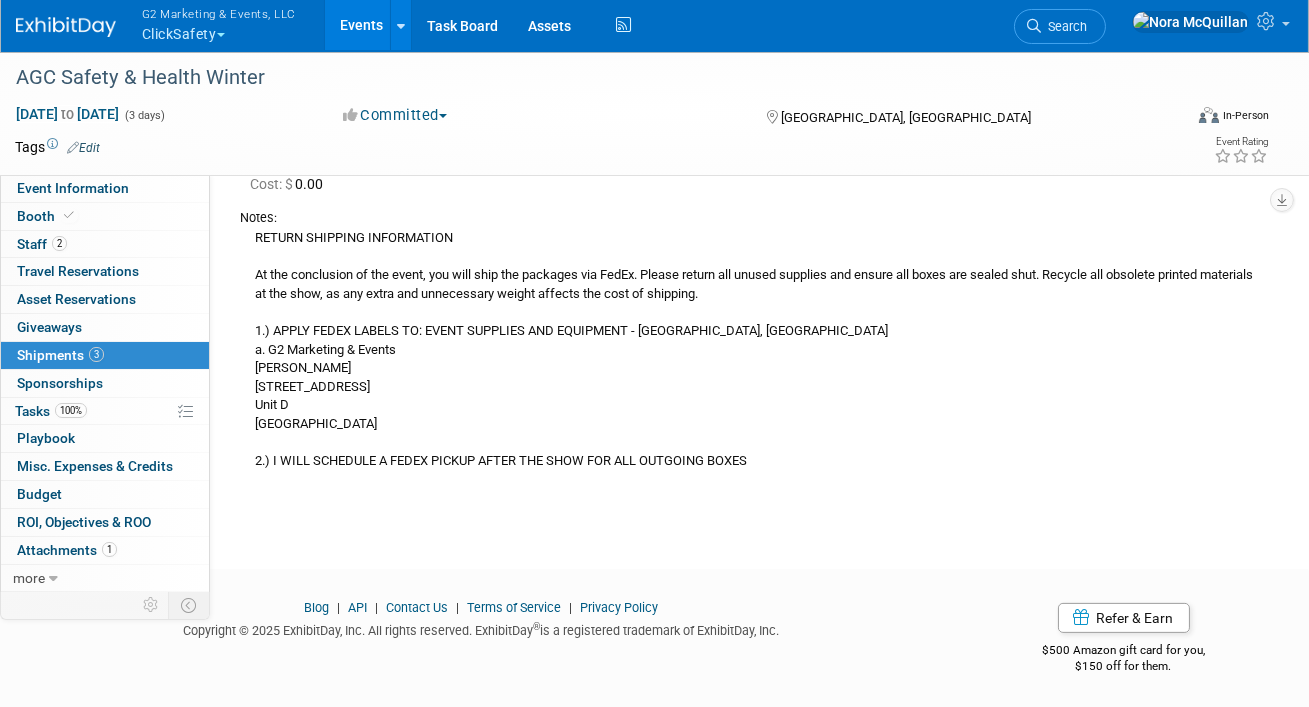 click on "Events" at bounding box center [361, 25] 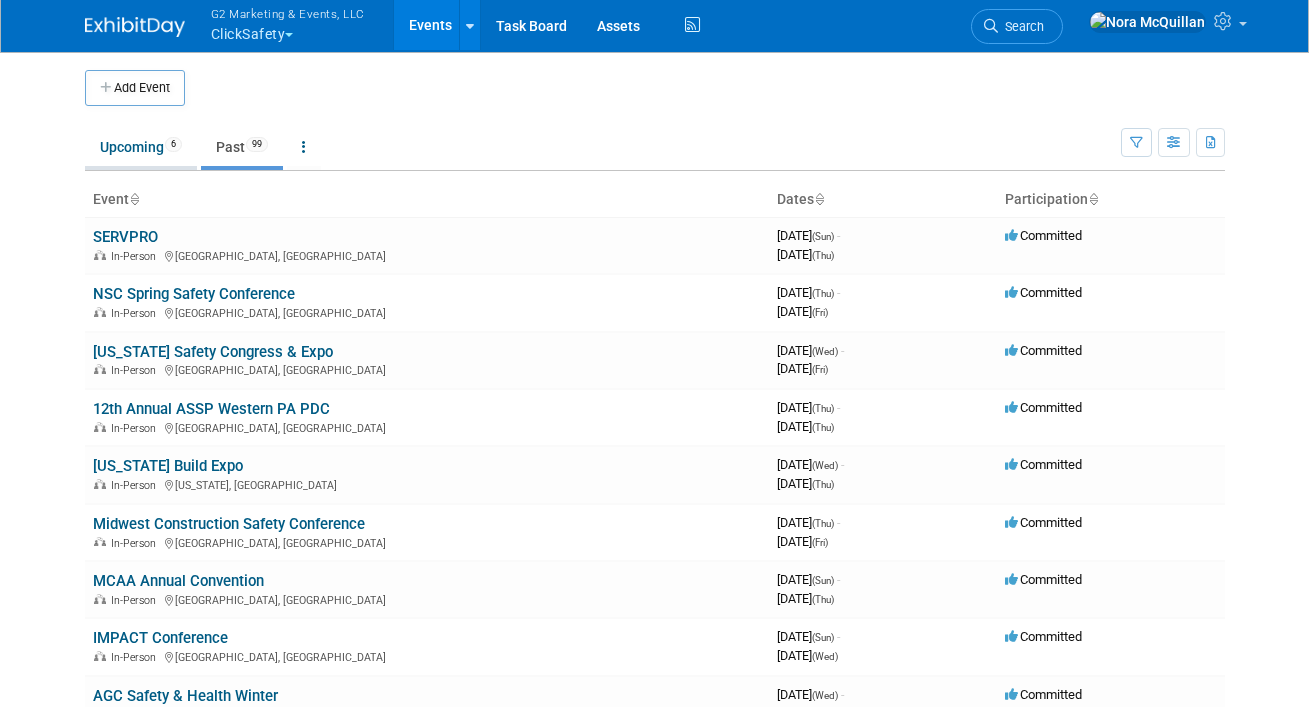 scroll, scrollTop: 0, scrollLeft: 0, axis: both 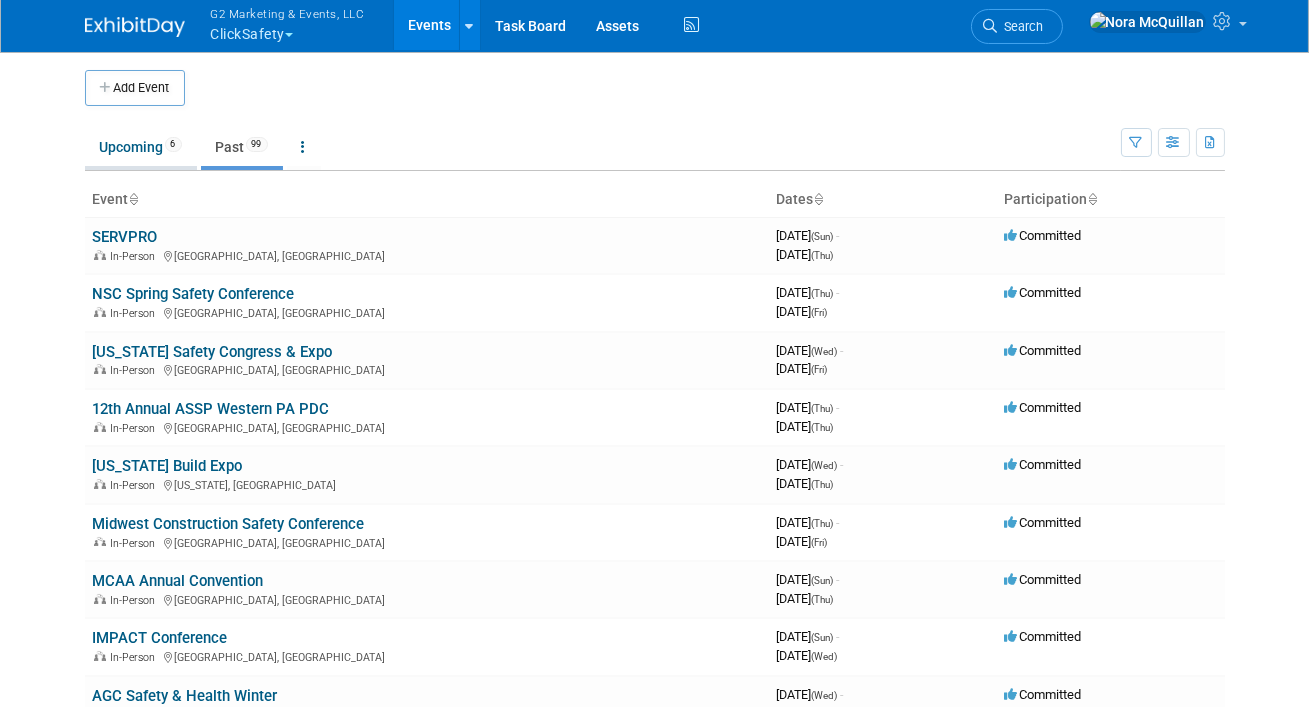 click on "Upcoming
6" at bounding box center (141, 147) 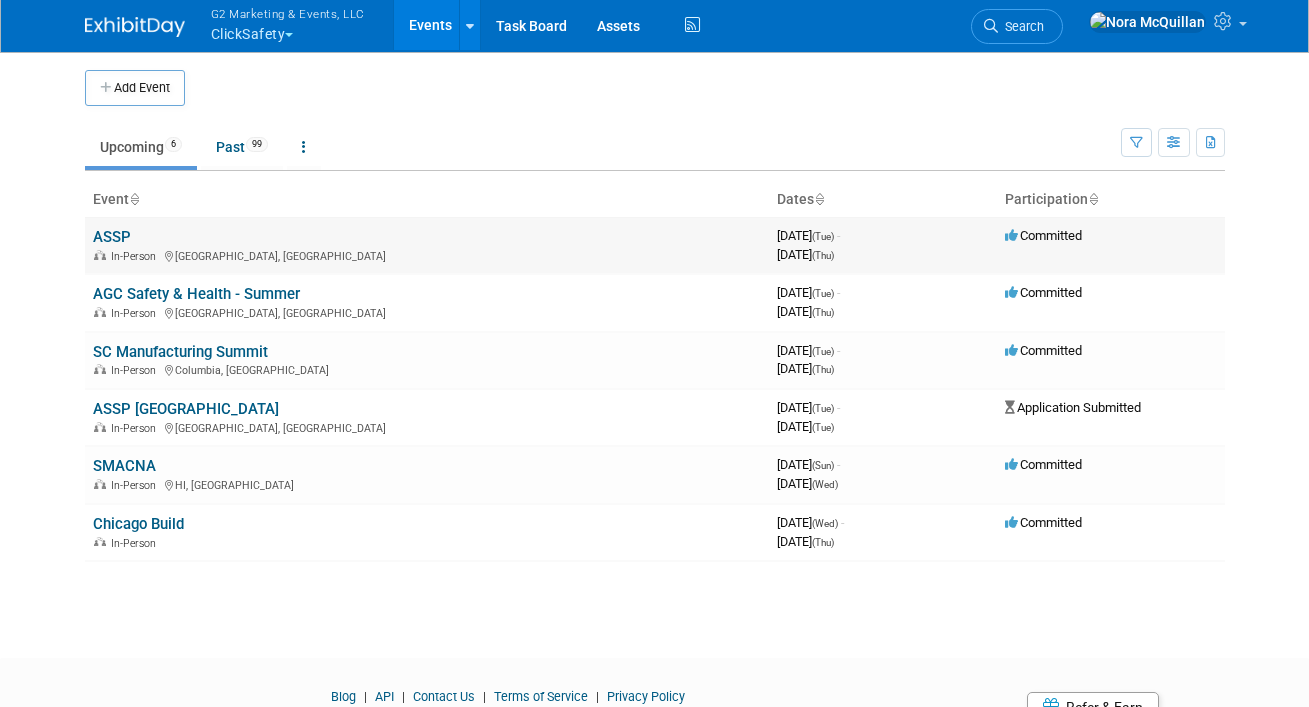 scroll, scrollTop: 0, scrollLeft: 0, axis: both 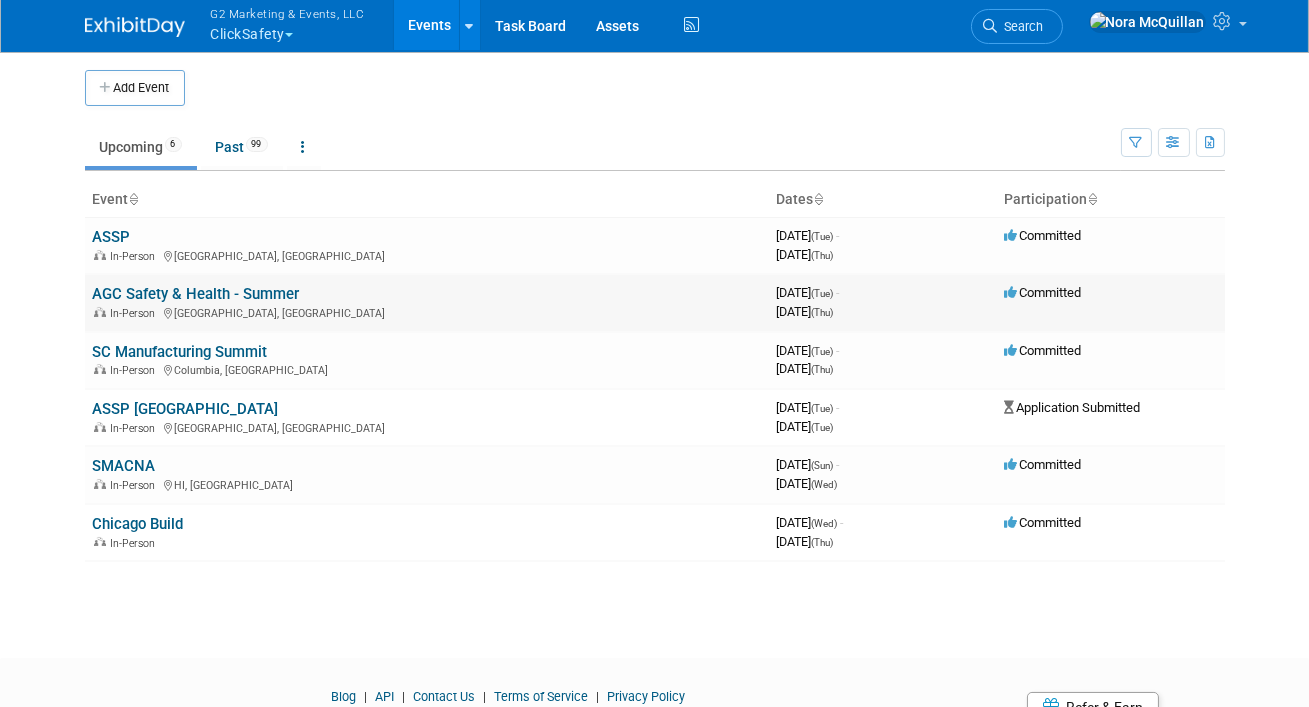 click on "AGC Safety & Health - Summer" at bounding box center (196, 294) 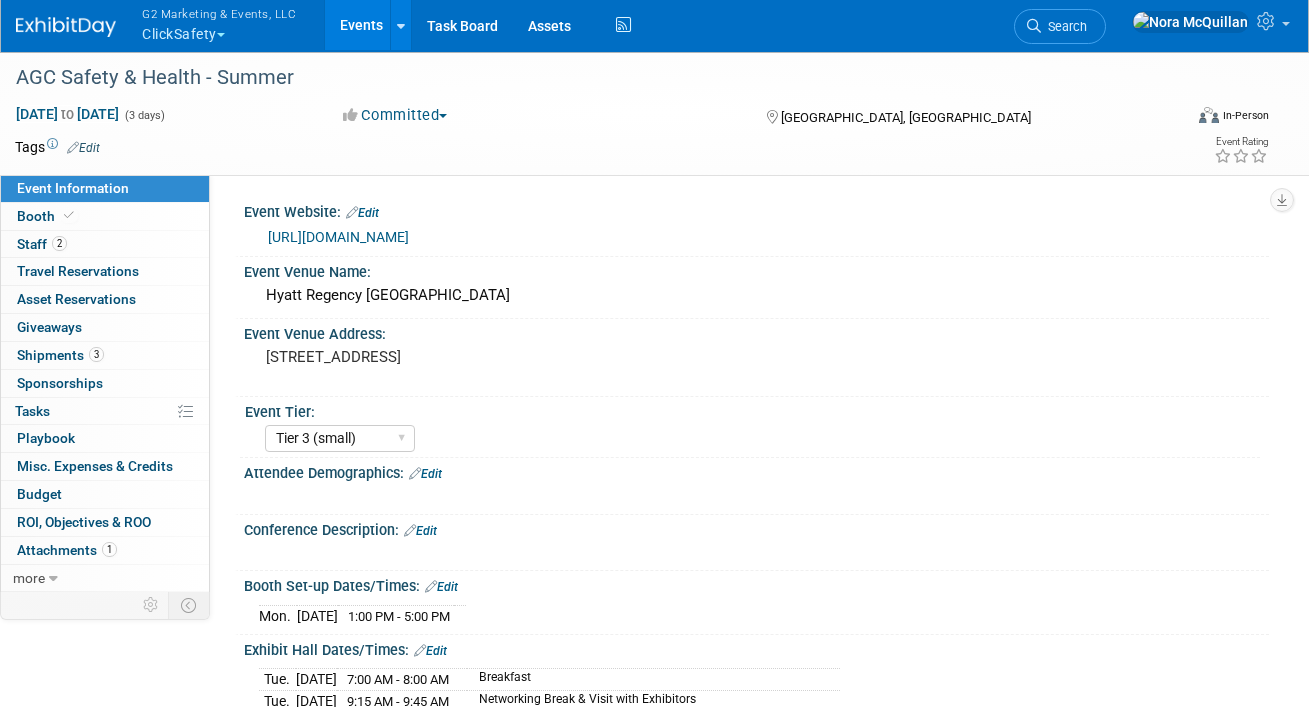 select on "Tier 3 (small)" 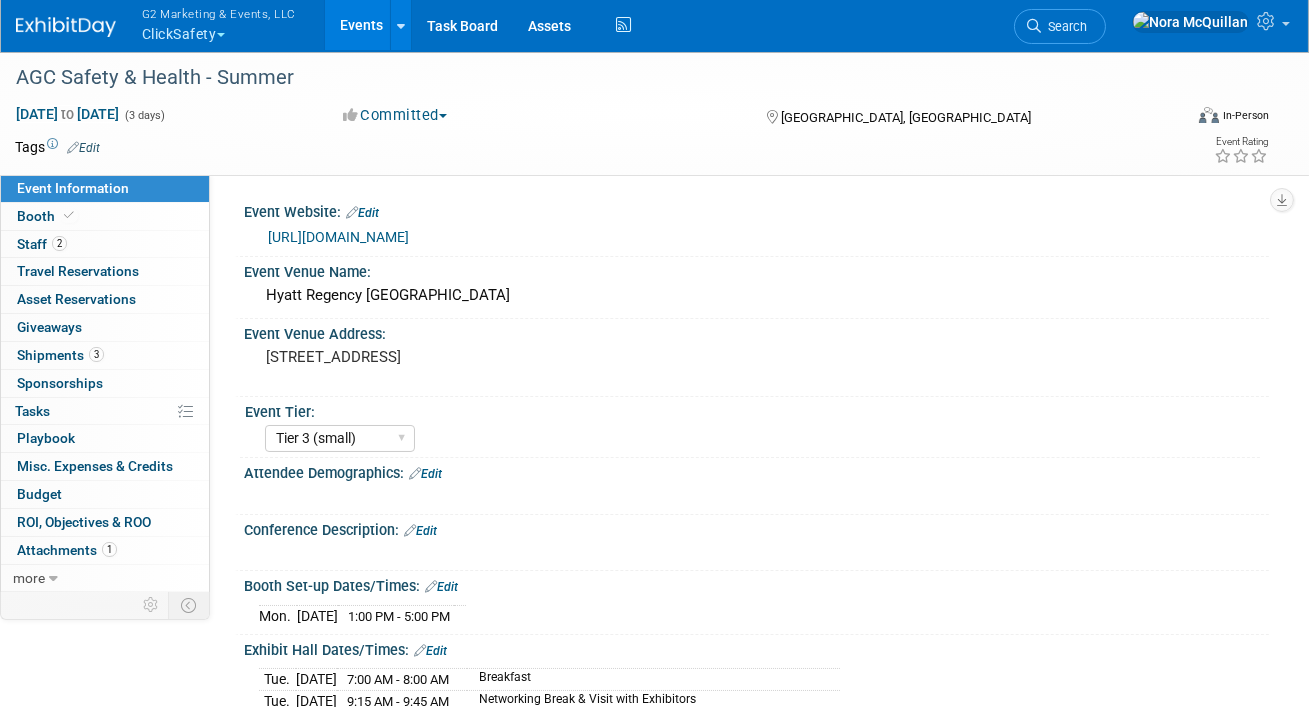 scroll, scrollTop: 0, scrollLeft: 0, axis: both 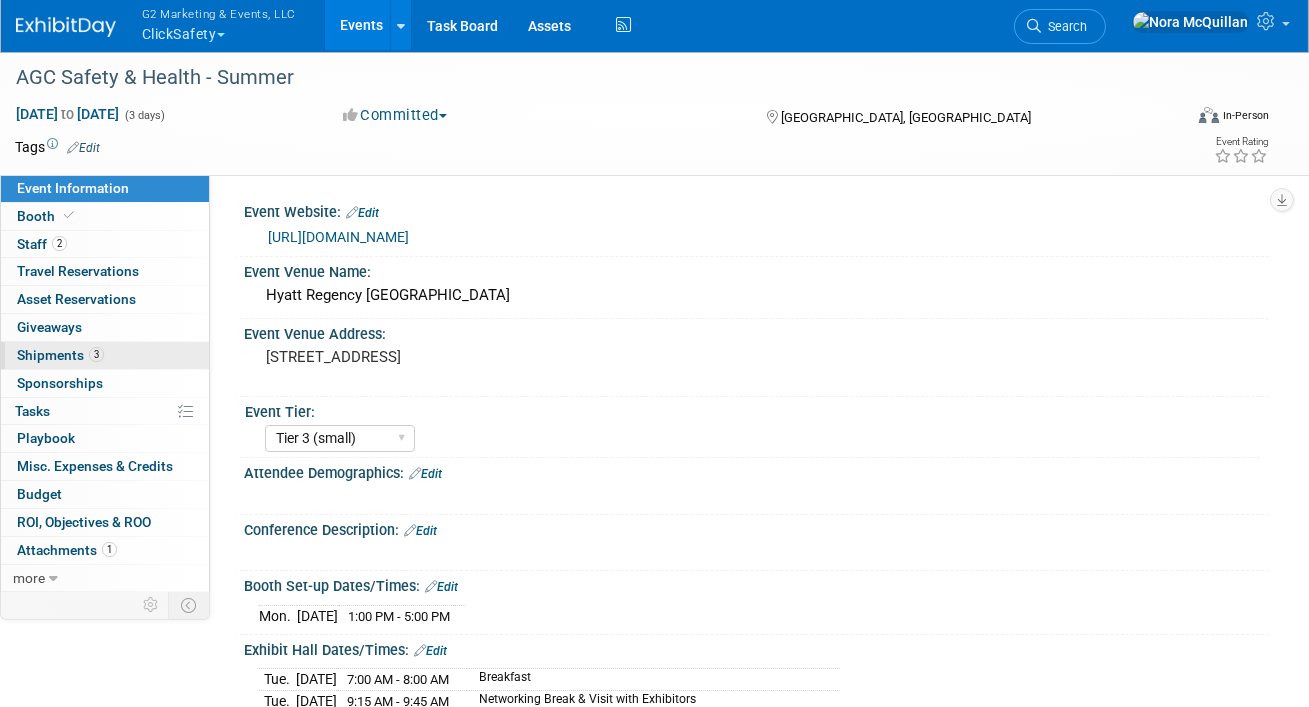 click on "Shipments 3" at bounding box center (60, 355) 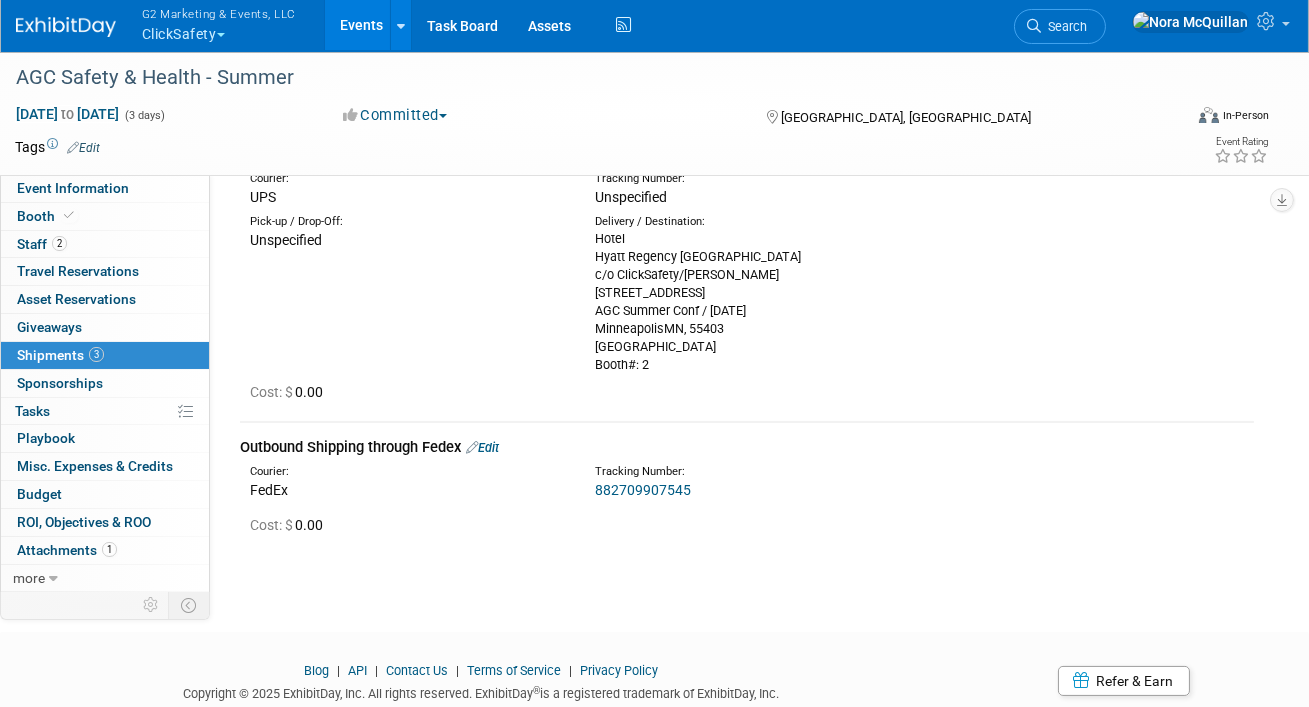 scroll, scrollTop: 652, scrollLeft: 0, axis: vertical 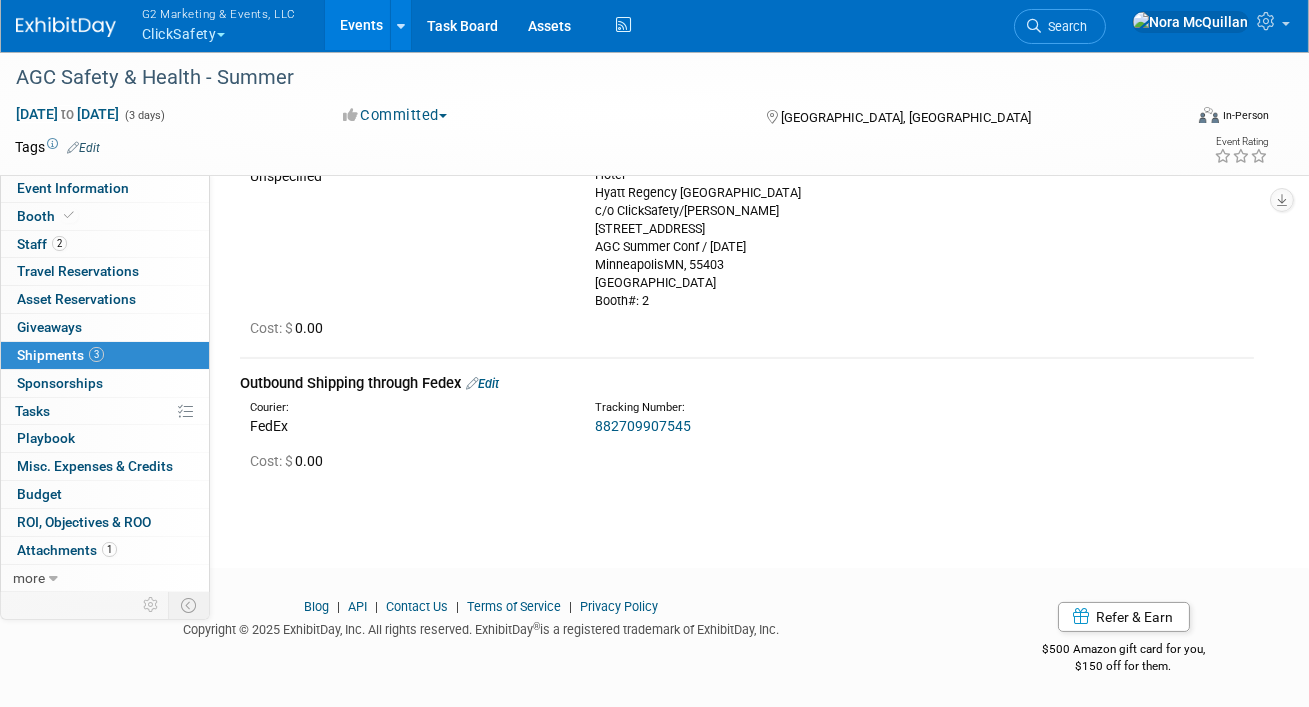 click on "Edit" at bounding box center [482, 383] 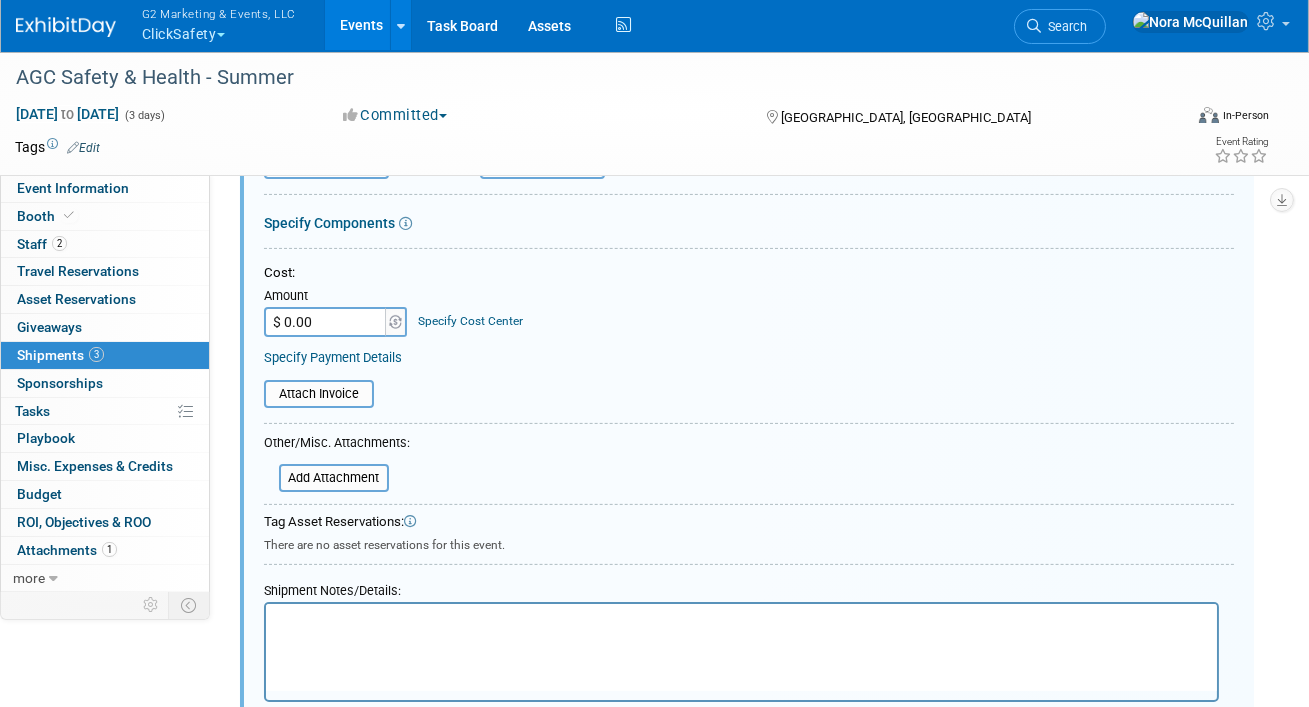 scroll, scrollTop: 1075, scrollLeft: 0, axis: vertical 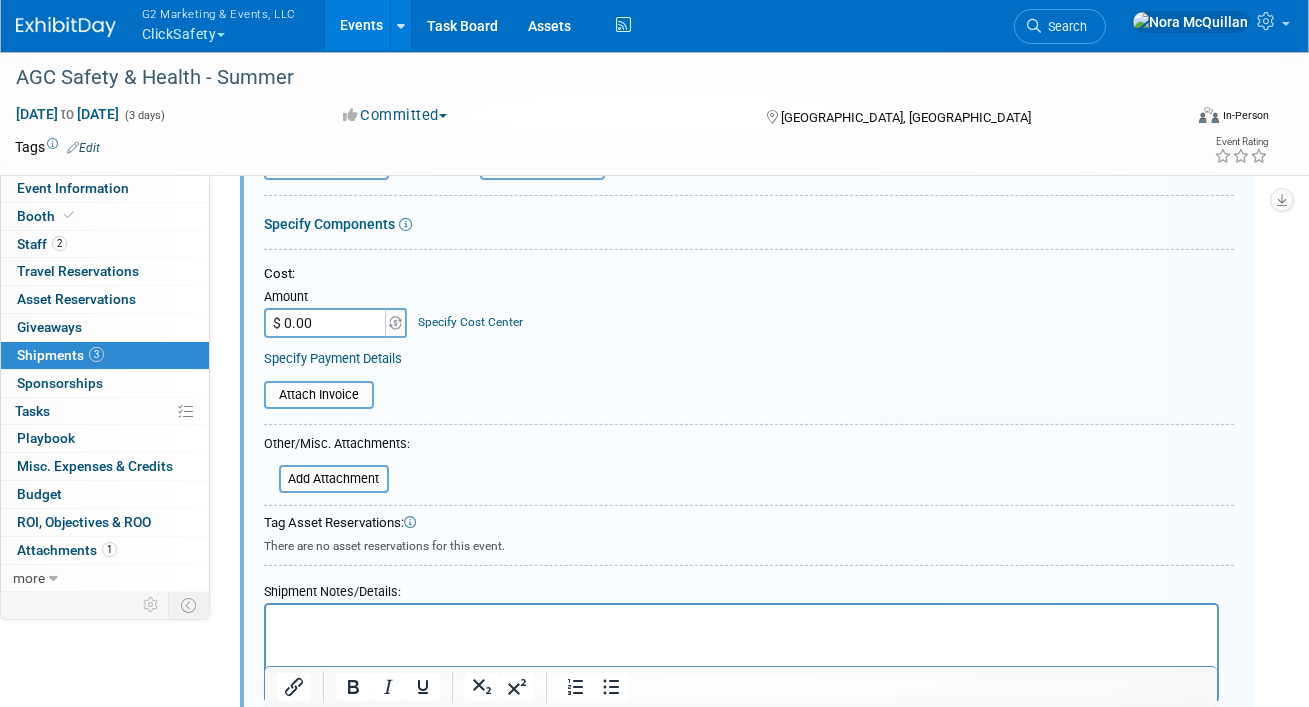 click at bounding box center (741, 623) 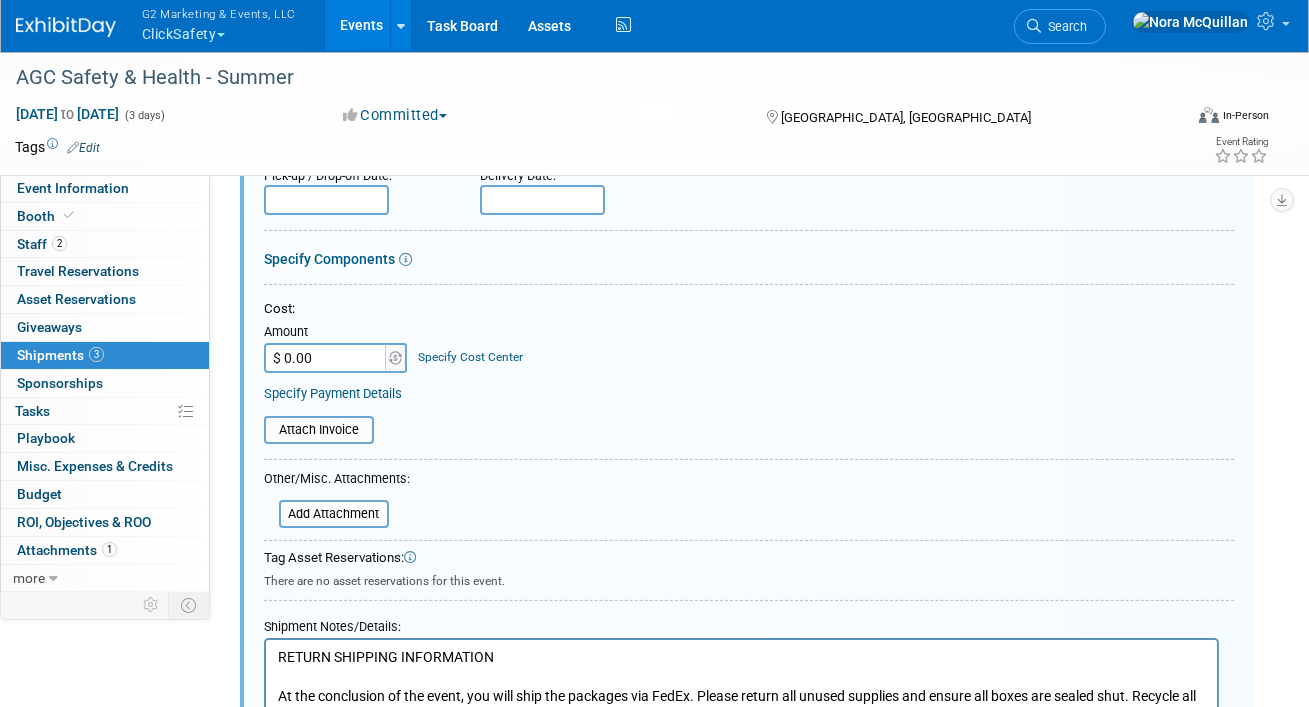 scroll, scrollTop: 880, scrollLeft: 0, axis: vertical 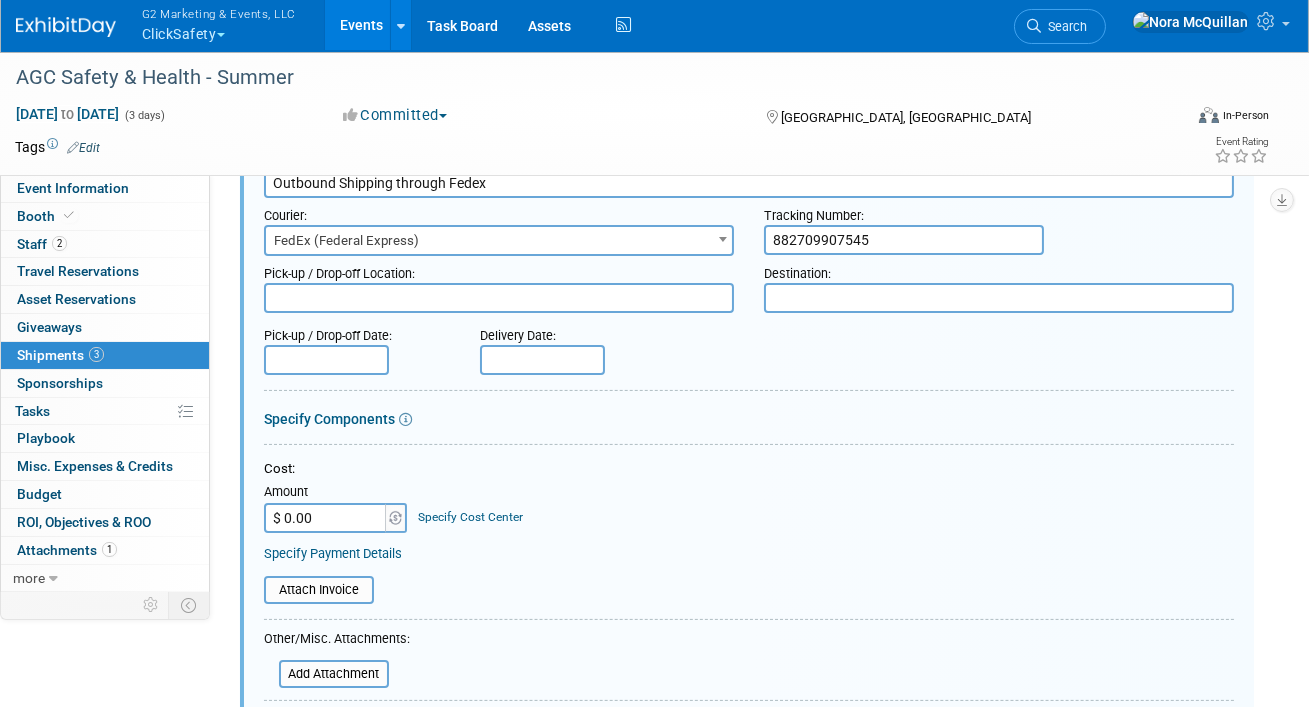 click on "Destination:" at bounding box center (999, 269) 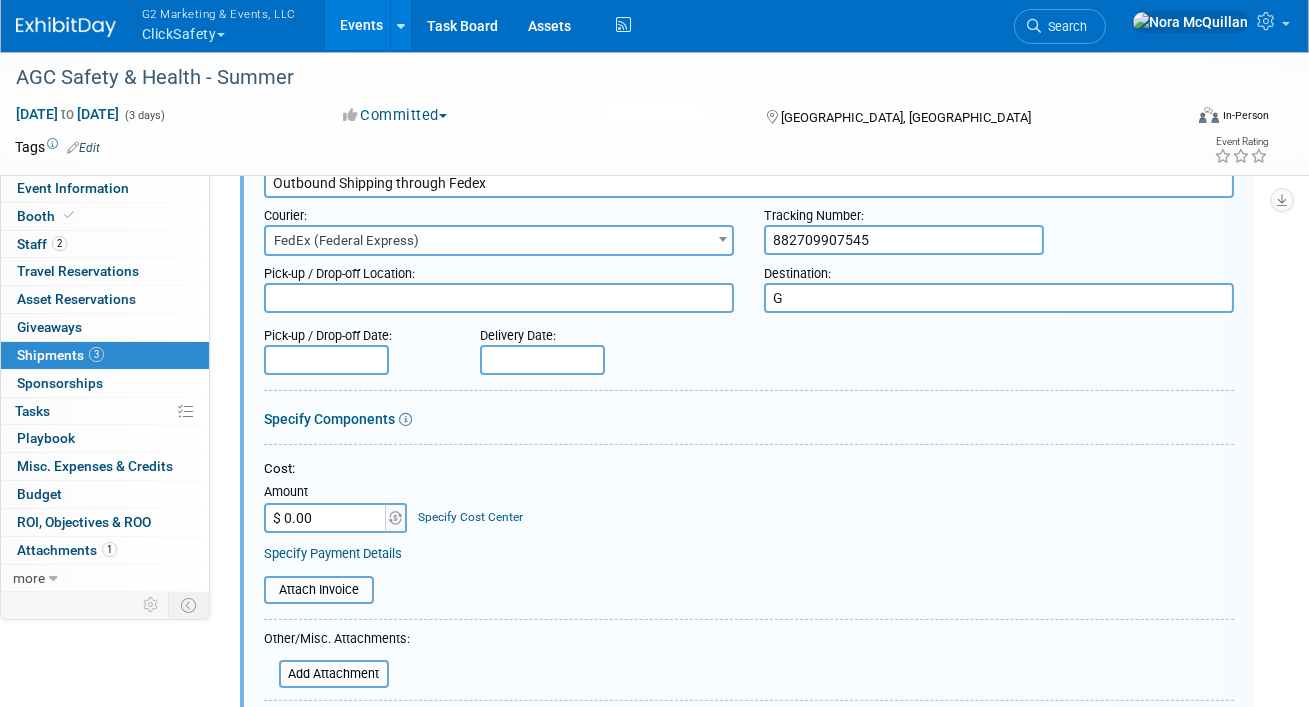 click on "G" at bounding box center (999, 298) 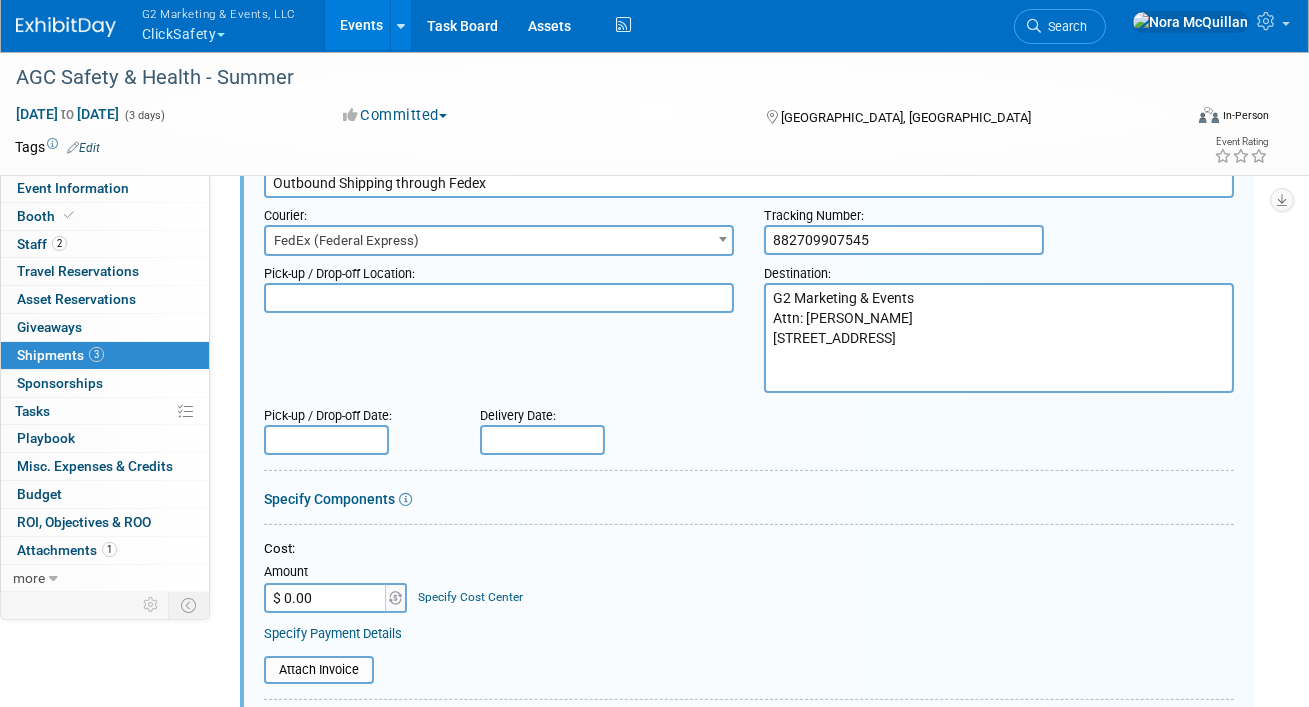 drag, startPoint x: 905, startPoint y: 375, endPoint x: 733, endPoint y: 276, distance: 198.45654 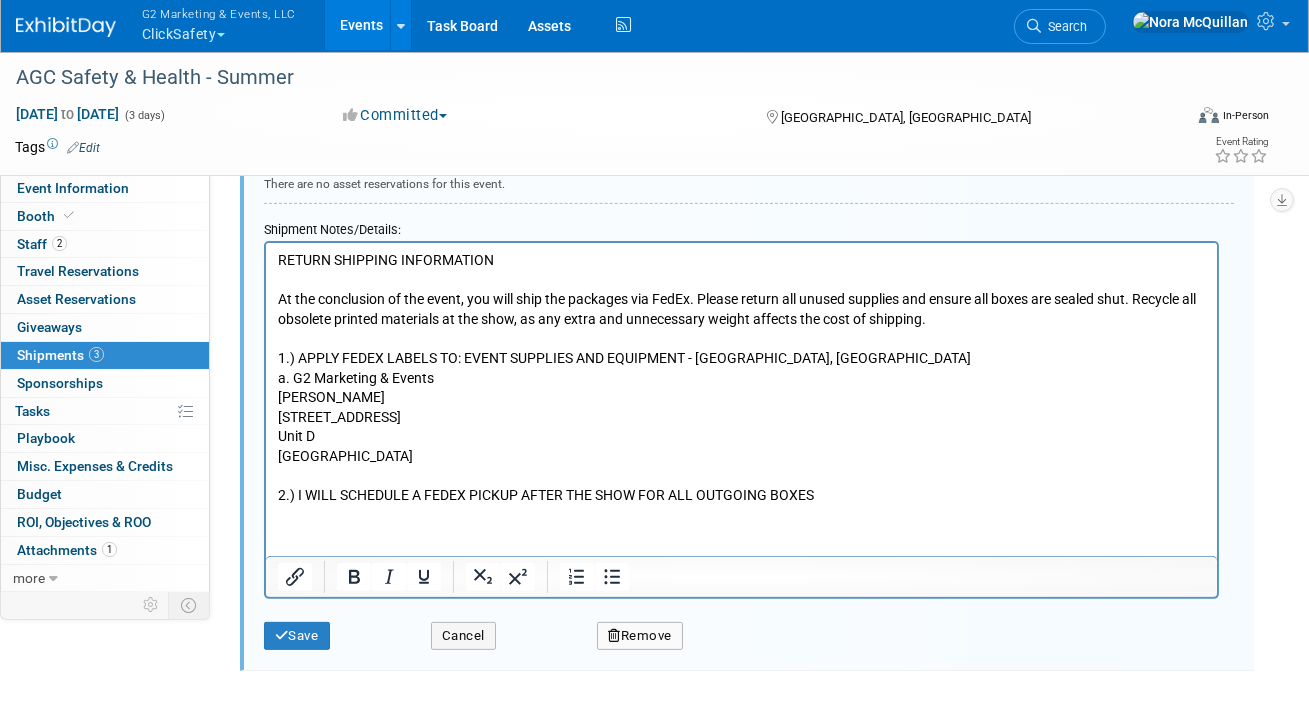 scroll, scrollTop: 1520, scrollLeft: 0, axis: vertical 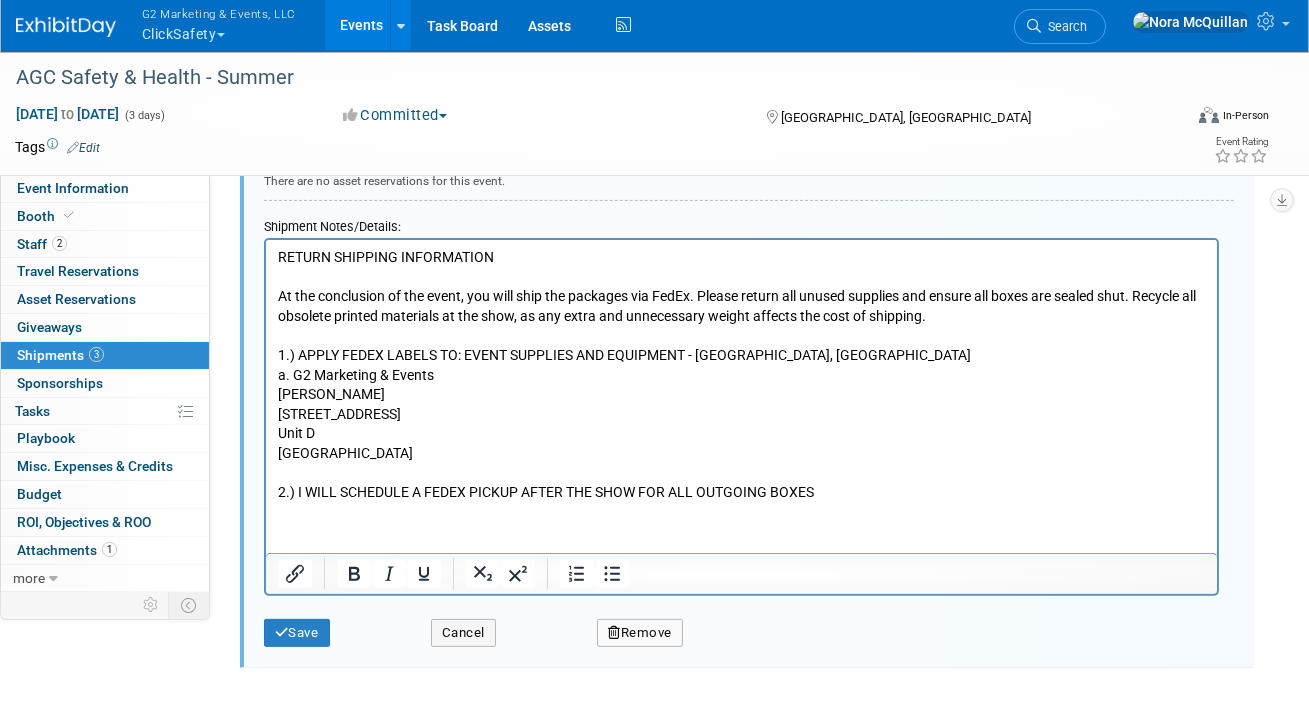 drag, startPoint x: 423, startPoint y: 459, endPoint x: 294, endPoint y: 373, distance: 155.03871 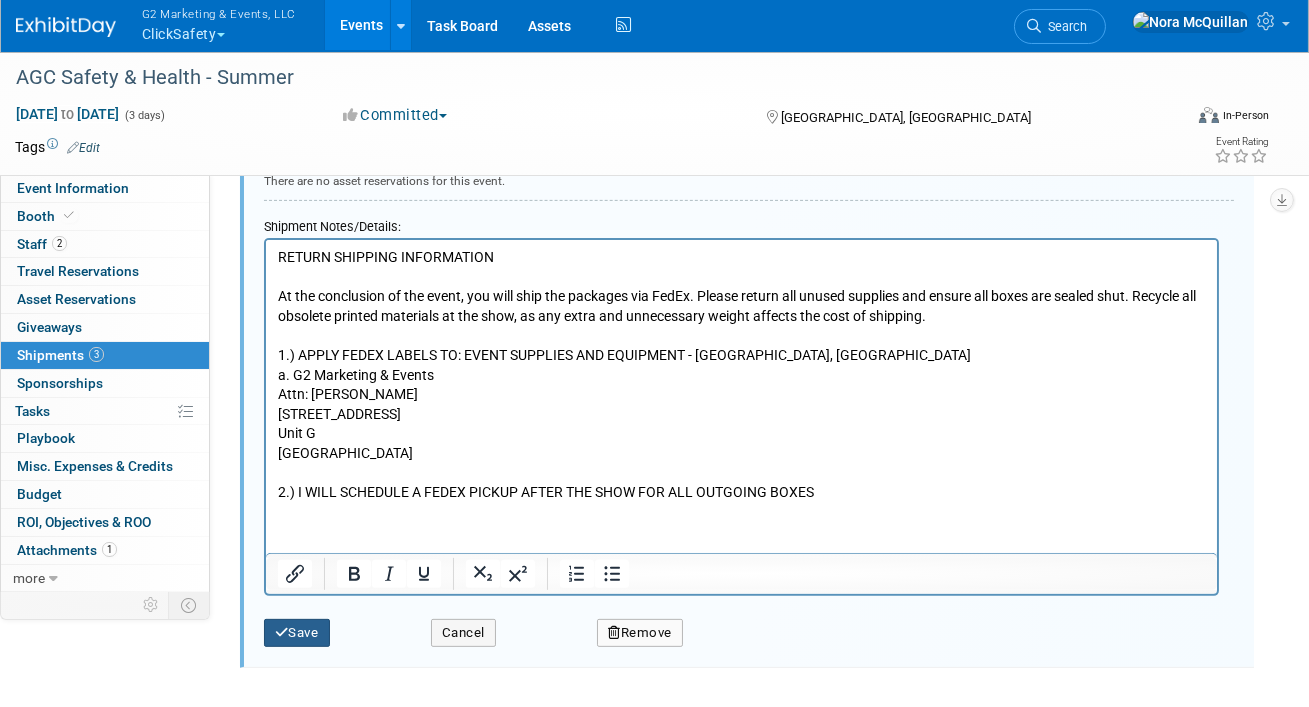 click on "Save" at bounding box center [297, 633] 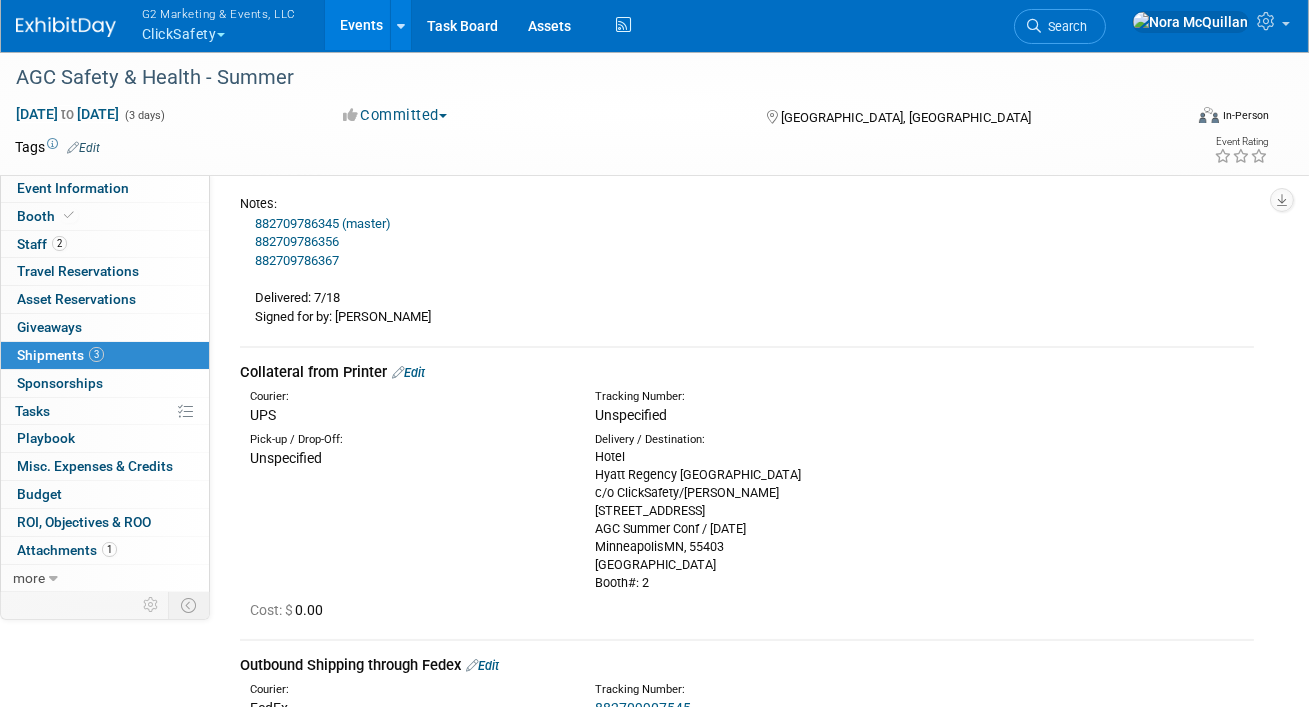 scroll, scrollTop: 383, scrollLeft: 0, axis: vertical 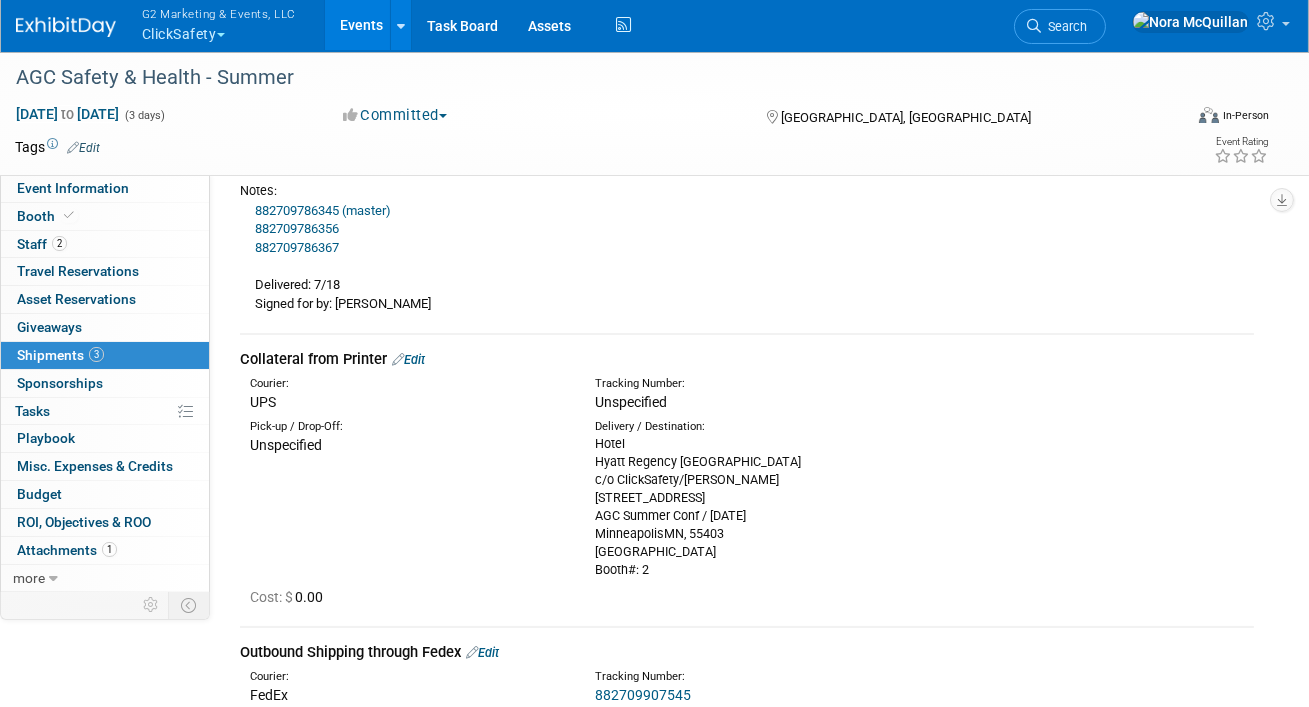 click on "Edit" at bounding box center [408, 359] 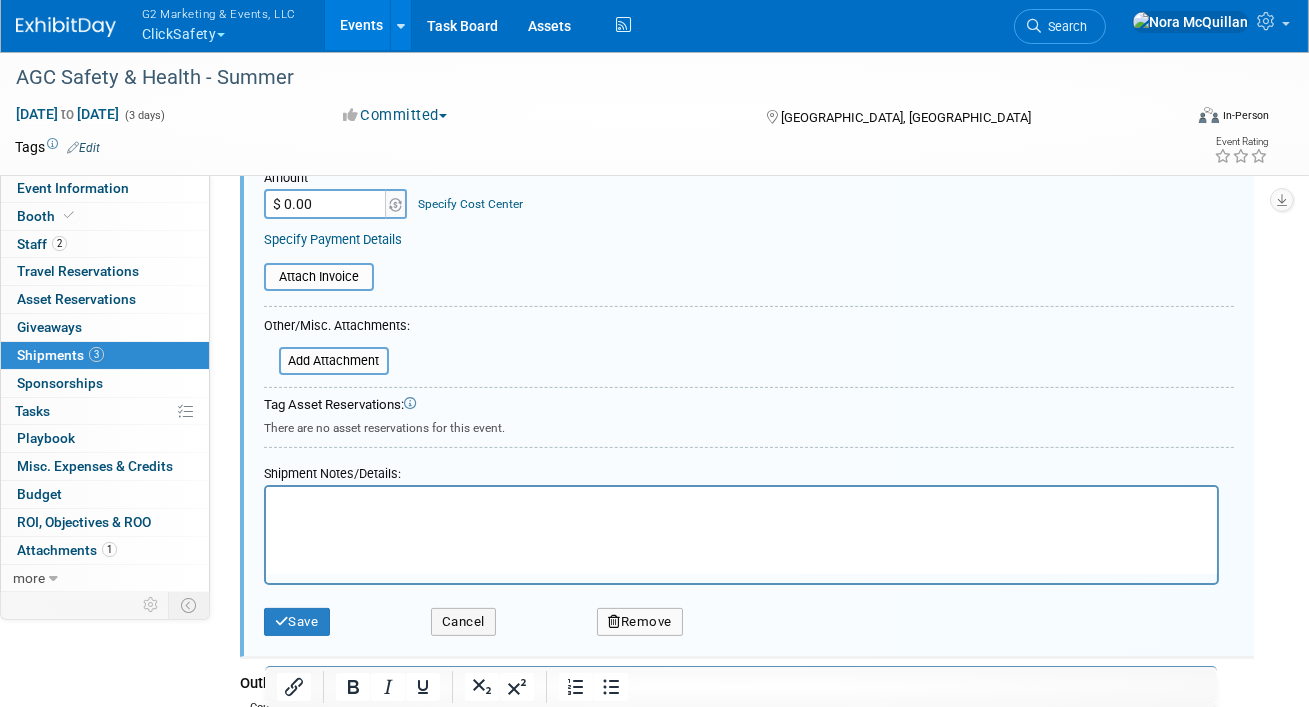 scroll, scrollTop: 1041, scrollLeft: 0, axis: vertical 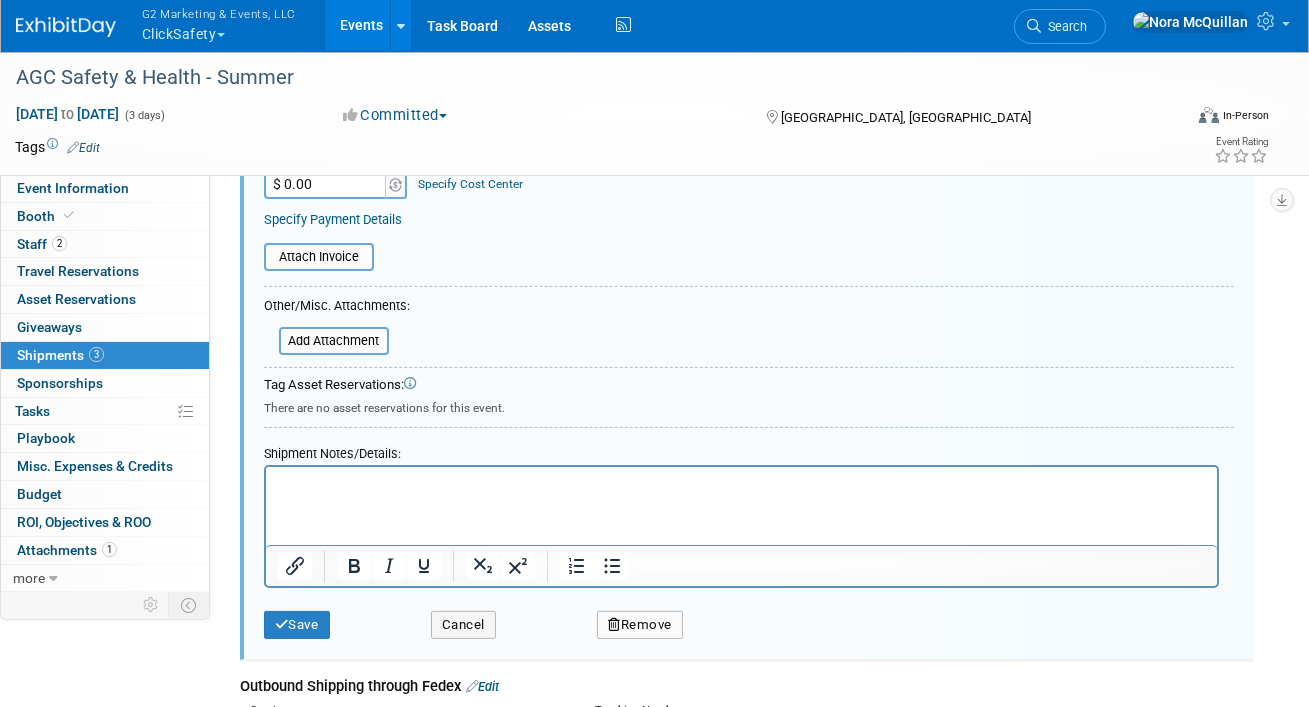 click at bounding box center [740, 480] 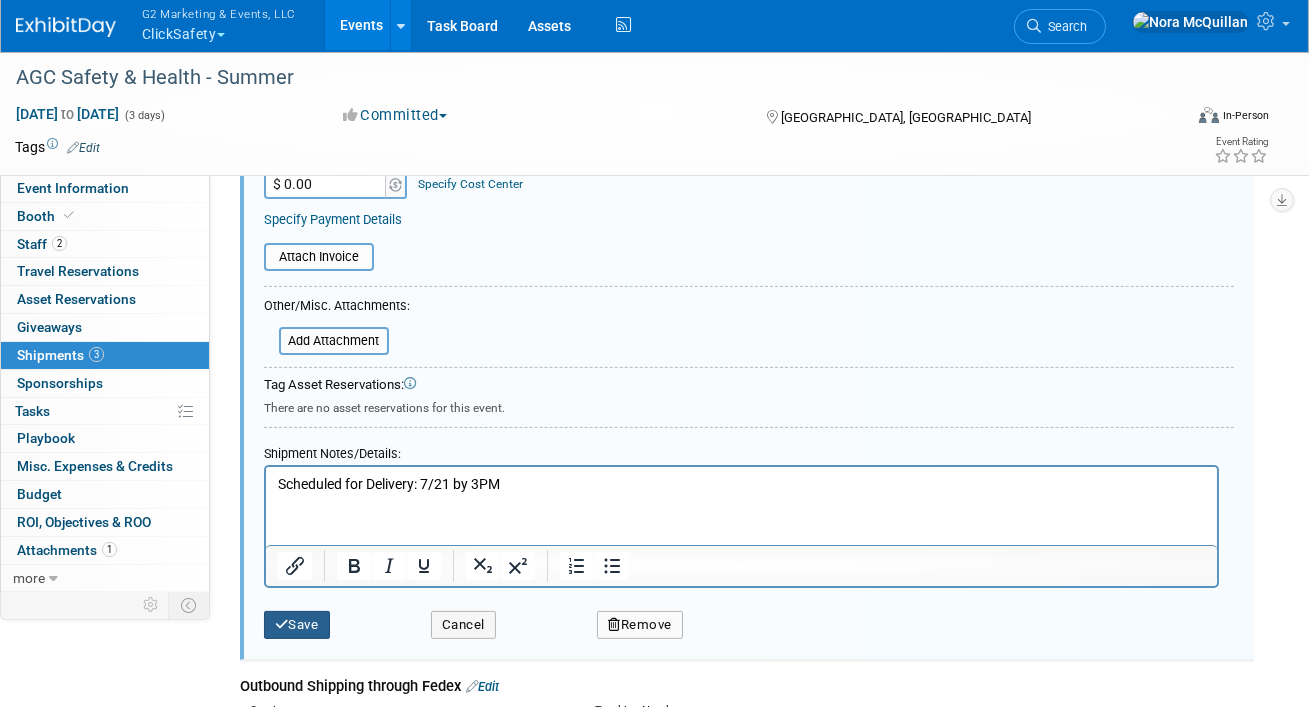 click on "Save" at bounding box center (297, 625) 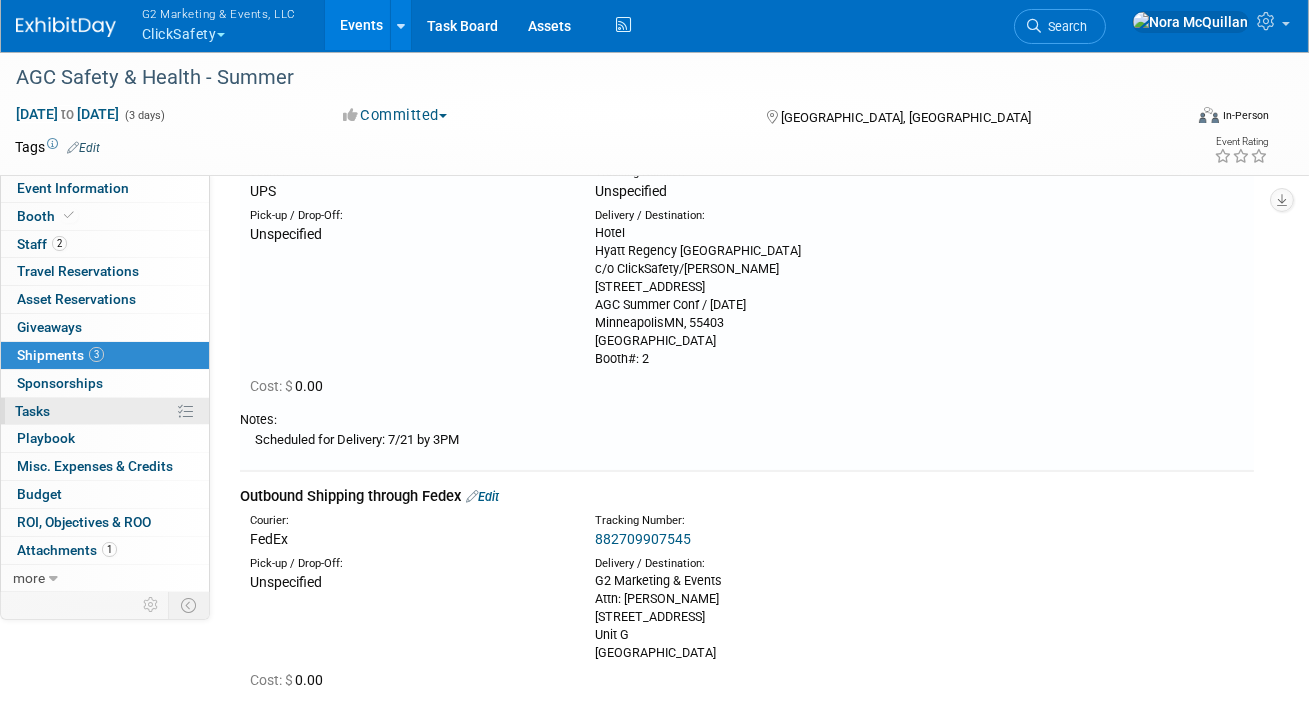 scroll, scrollTop: 614, scrollLeft: 0, axis: vertical 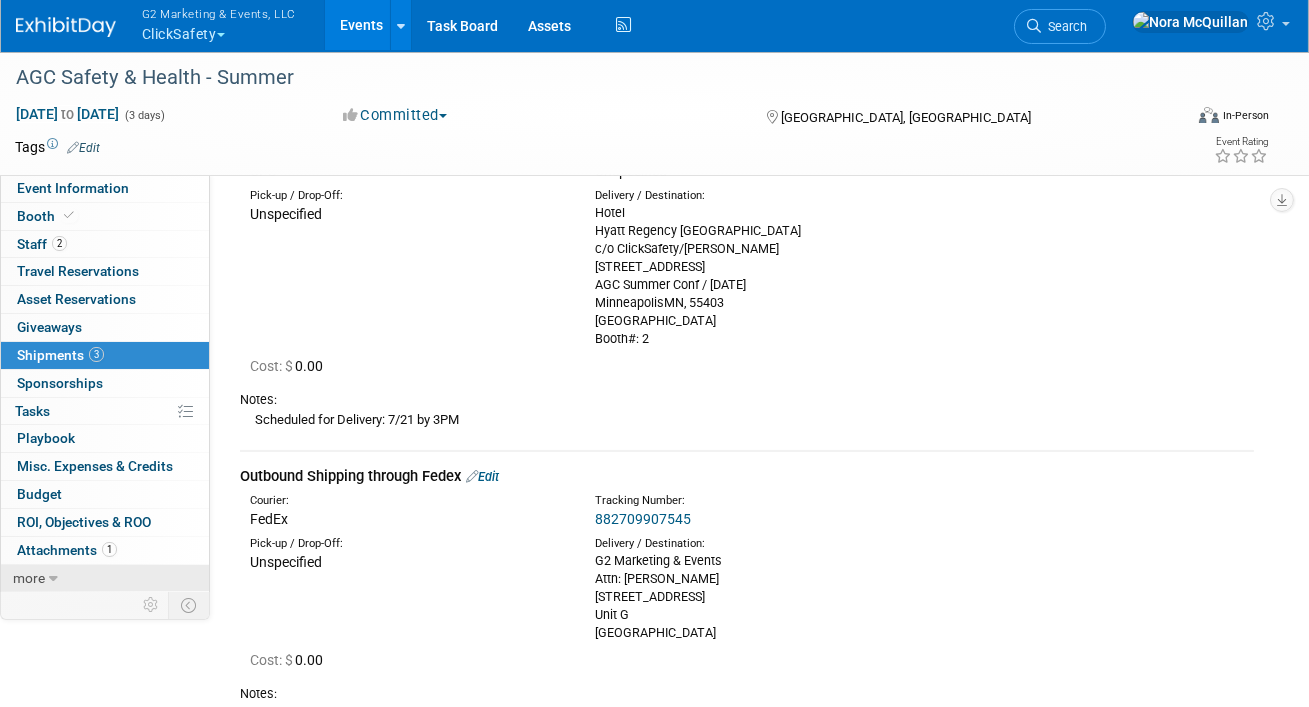 click at bounding box center [53, 579] 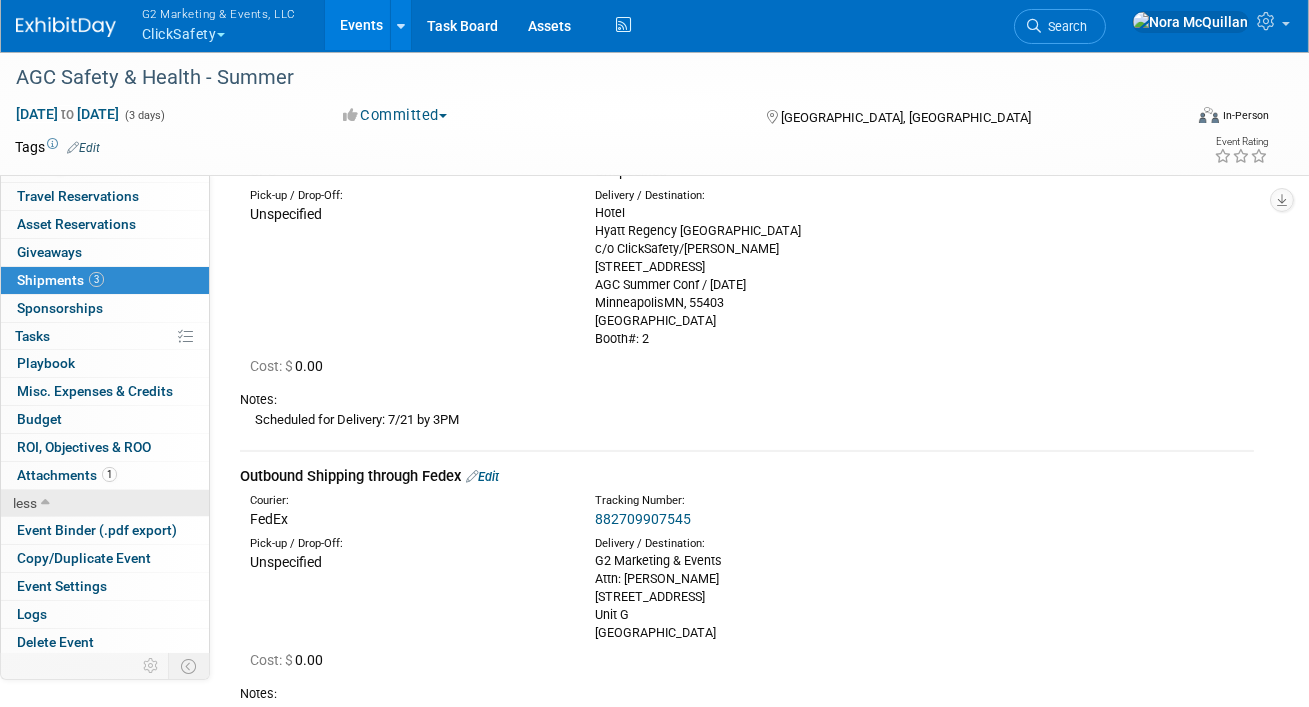 scroll, scrollTop: 76, scrollLeft: 0, axis: vertical 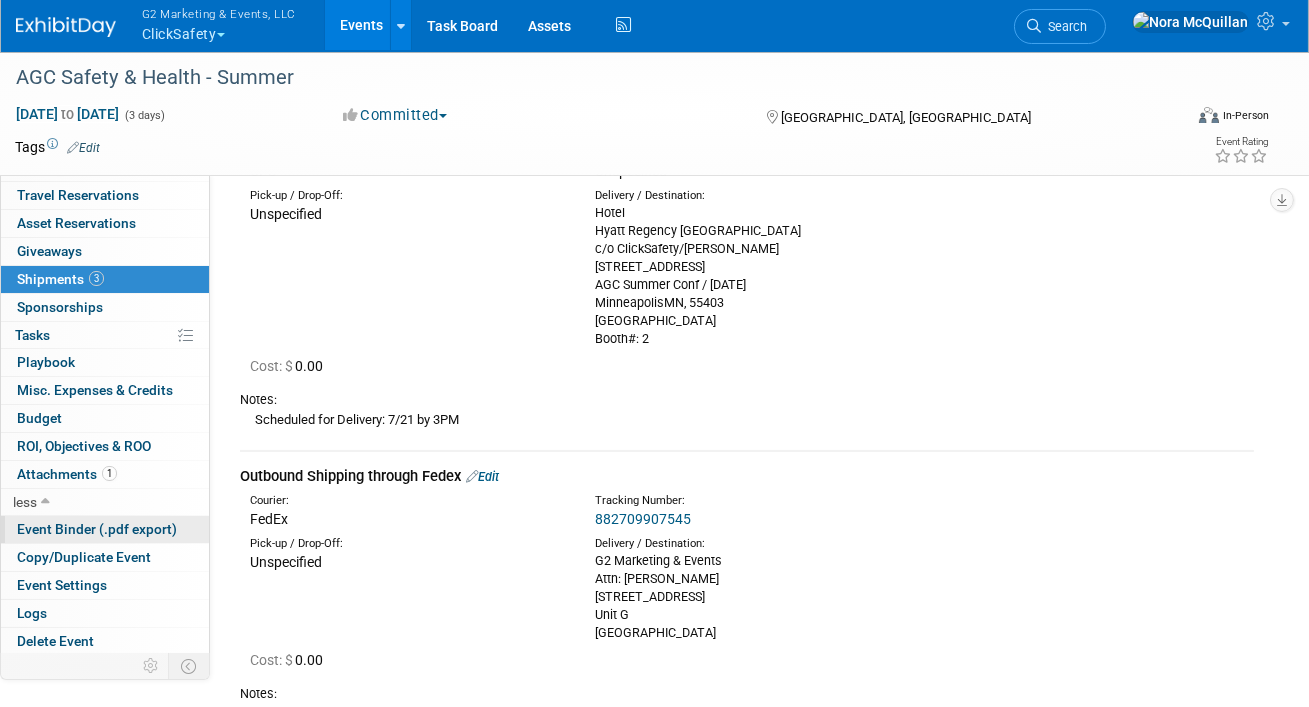 click on "Event Binder (.pdf export)" at bounding box center (97, 529) 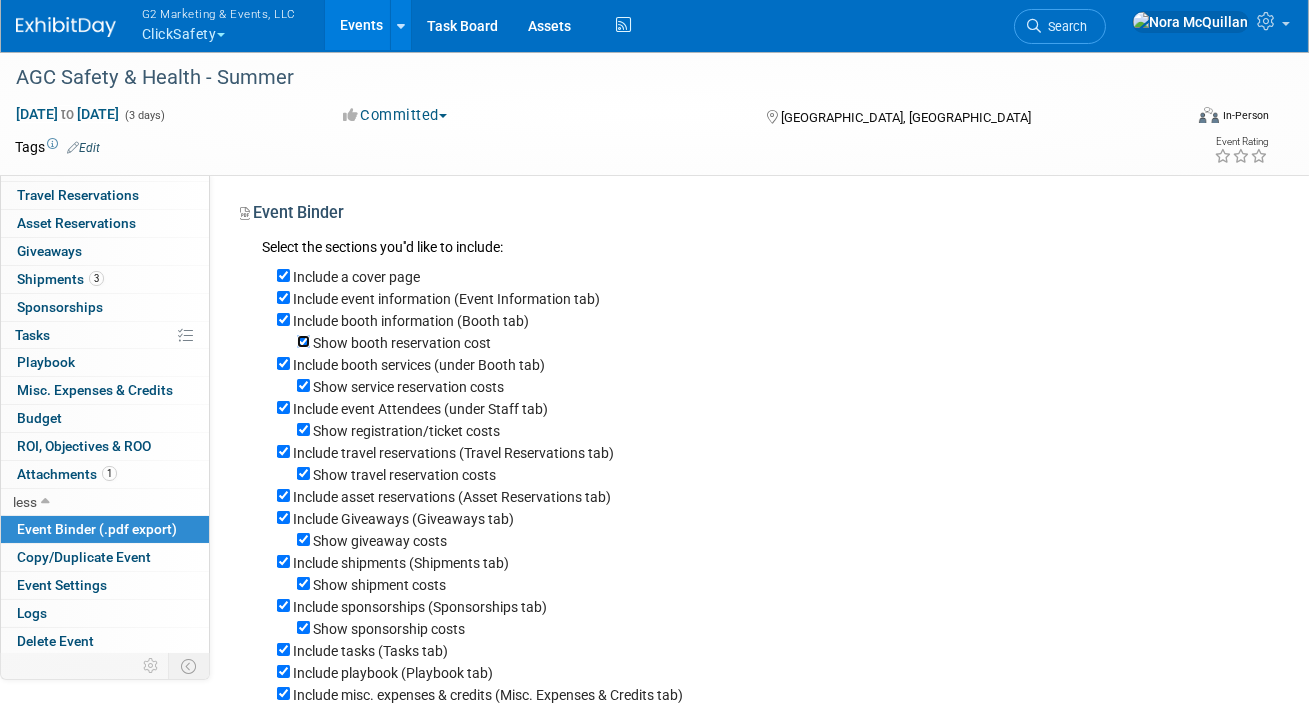 click on "Show booth reservation cost" at bounding box center (303, 341) 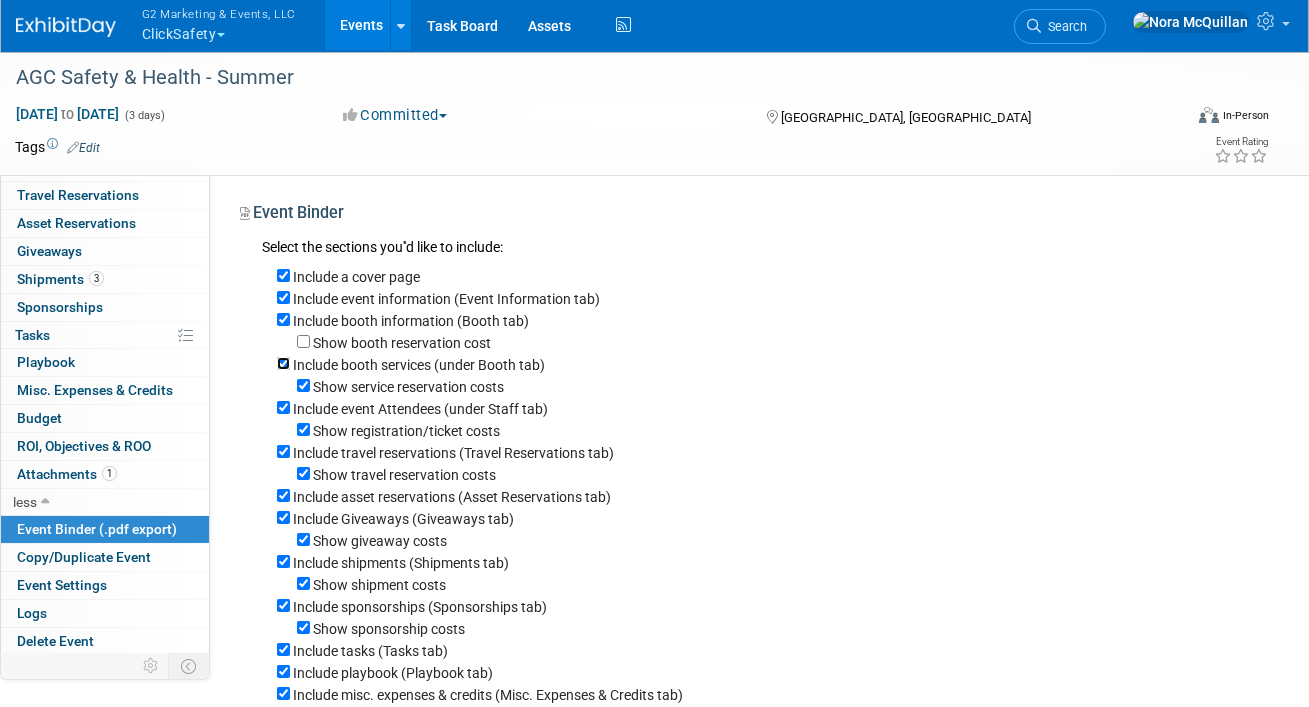 click on "Include booth services (under Booth tab)" at bounding box center [283, 363] 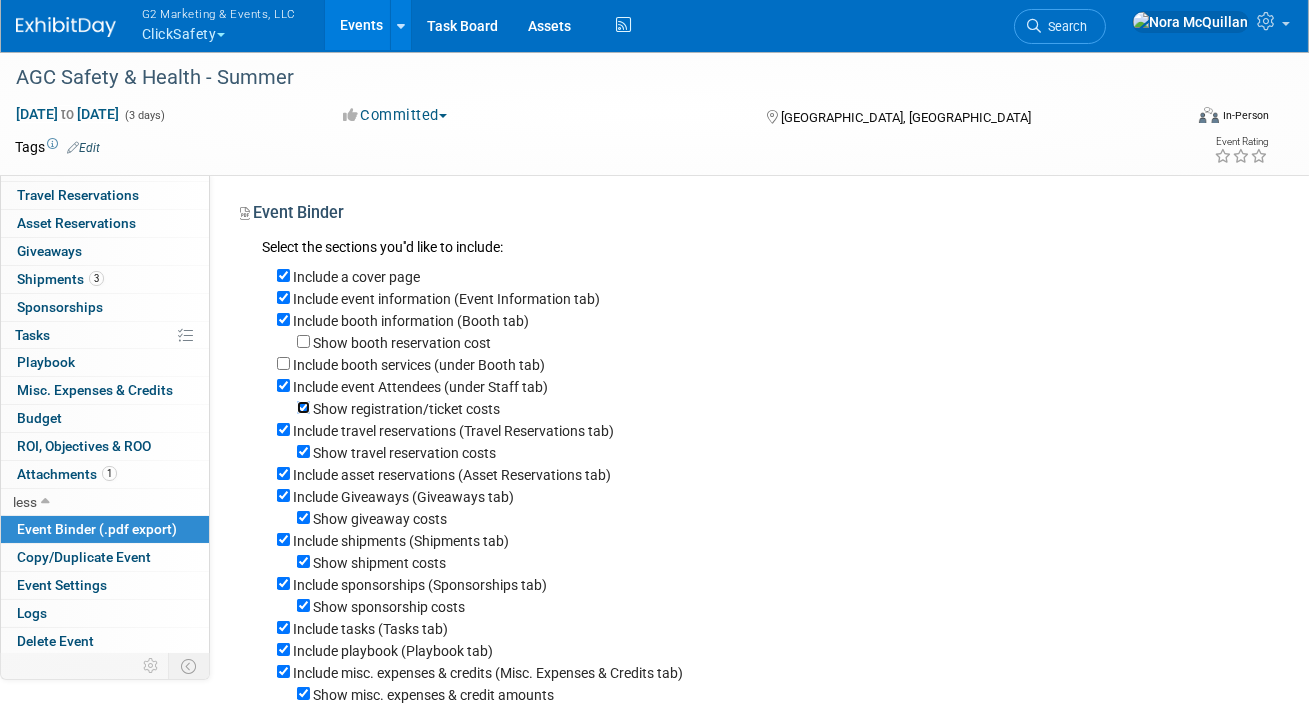click on "Show registration/ticket costs" at bounding box center (303, 407) 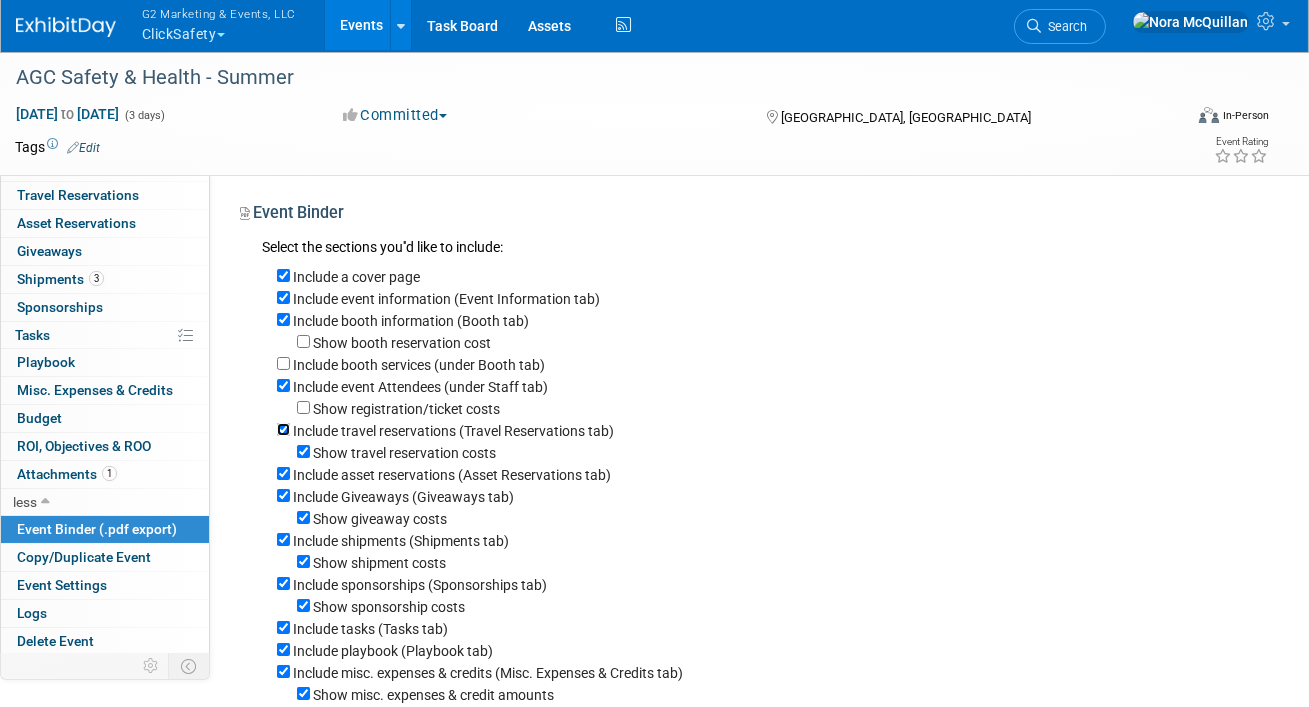click on "Include travel reservations (Travel Reservations tab)" at bounding box center [283, 429] 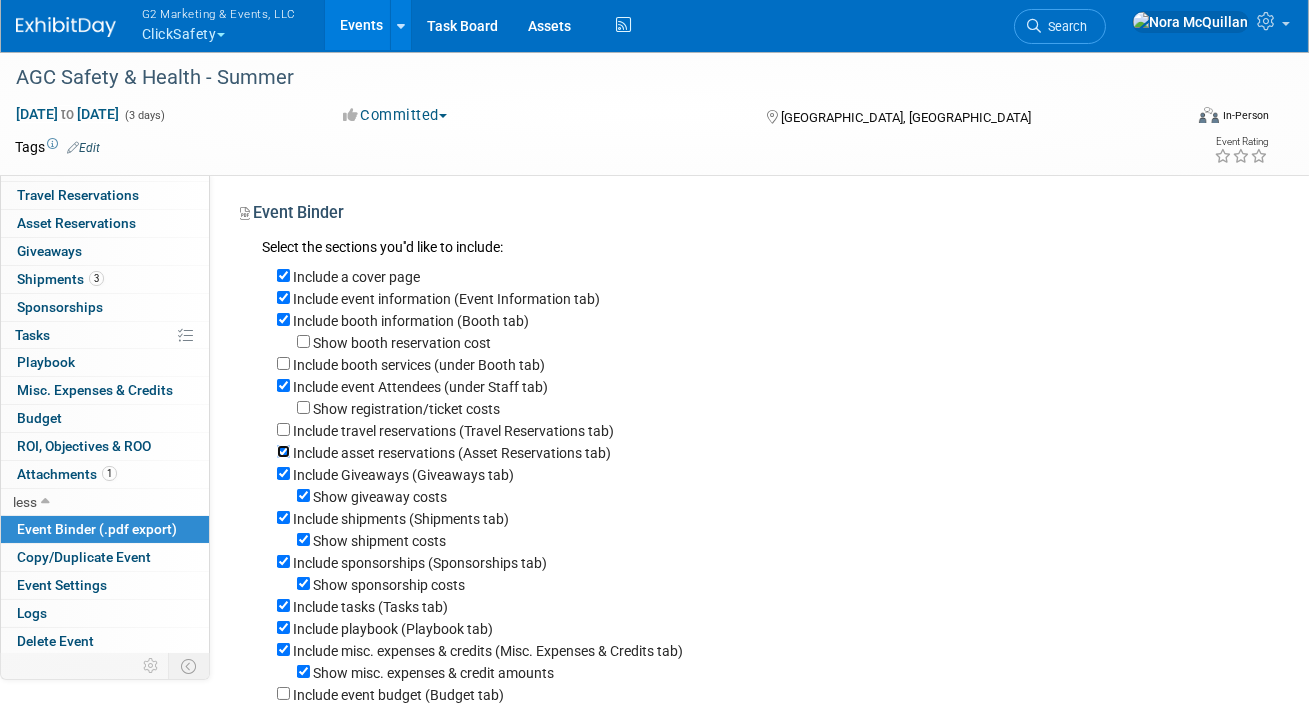 click on "Include asset reservations (Asset Reservations tab)" at bounding box center (283, 451) 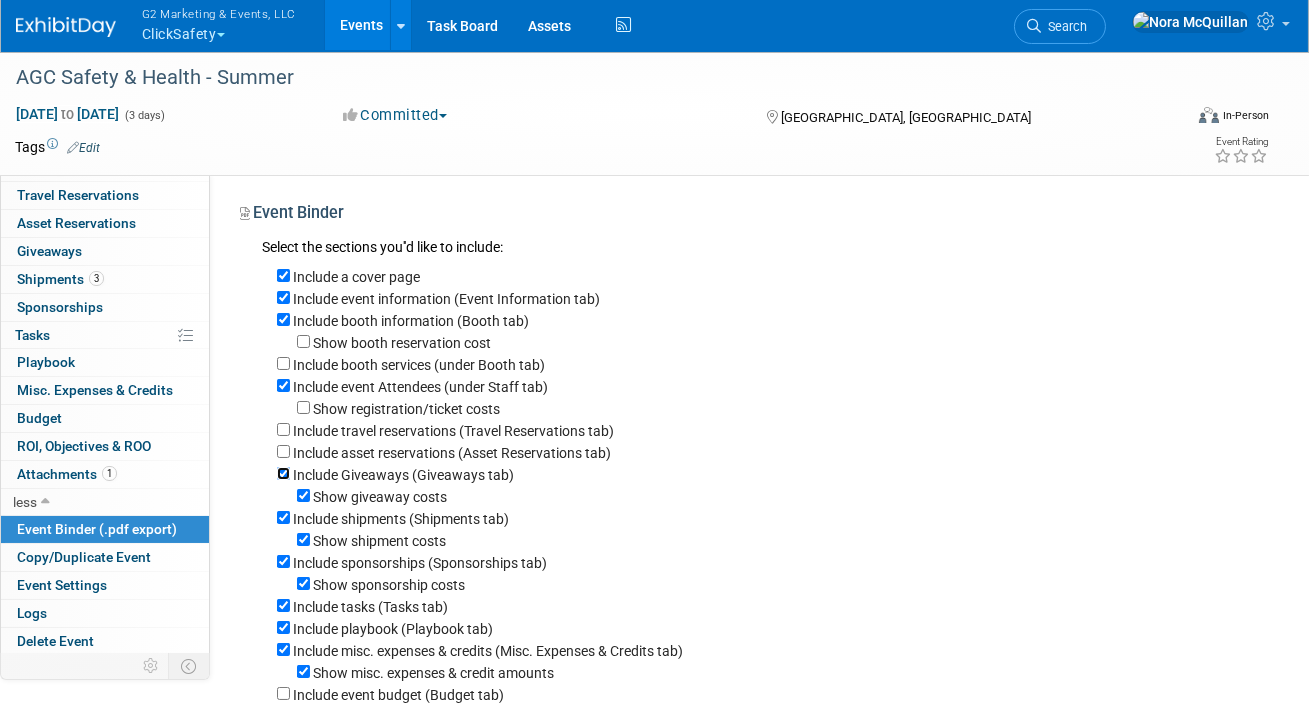 click on "Include Giveaways (Giveaways tab)" at bounding box center (283, 473) 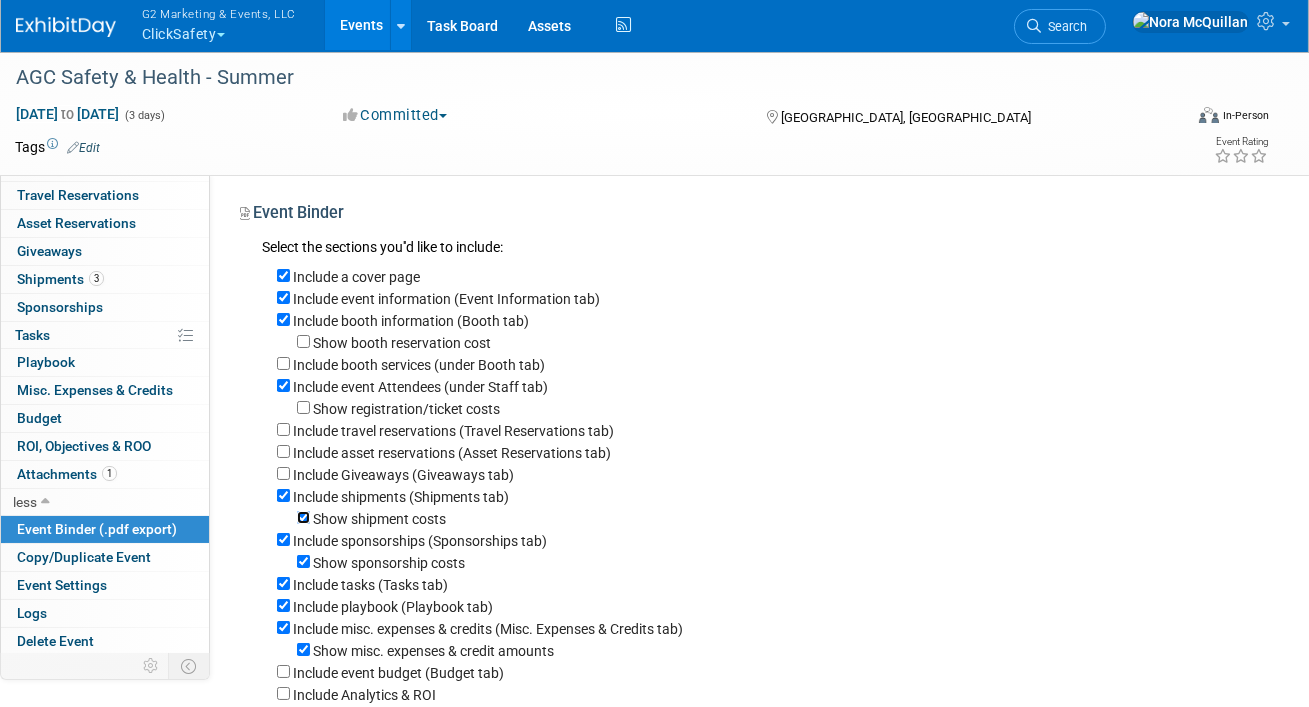click on "Show shipment costs" at bounding box center [303, 517] 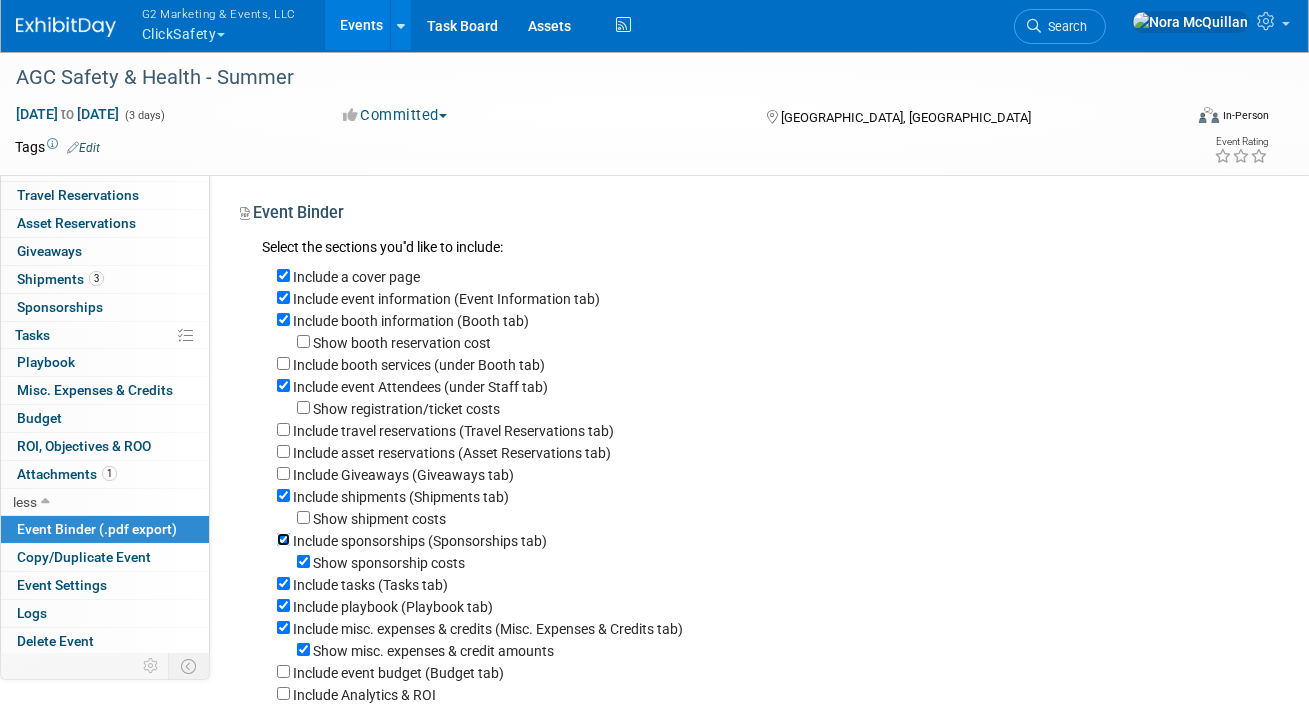 click on "Include sponsorships (Sponsorships tab)" at bounding box center (283, 539) 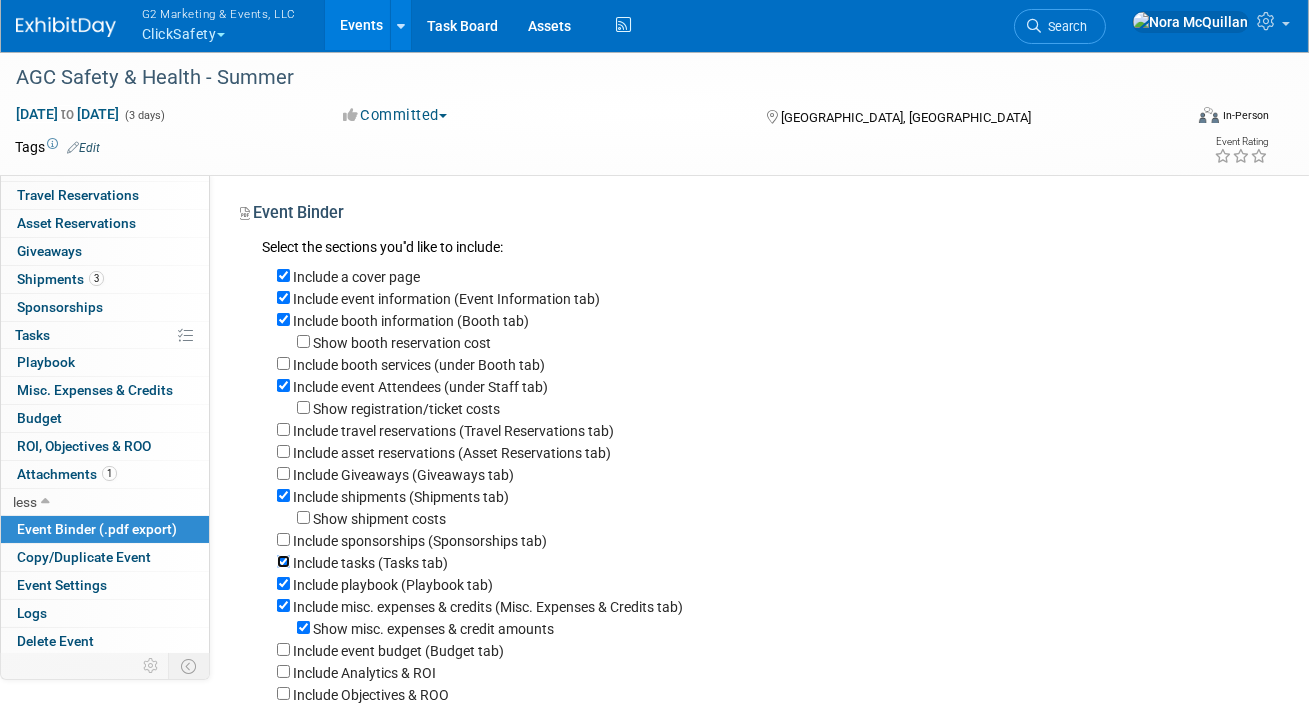 click on "Include tasks (Tasks tab)" at bounding box center (283, 561) 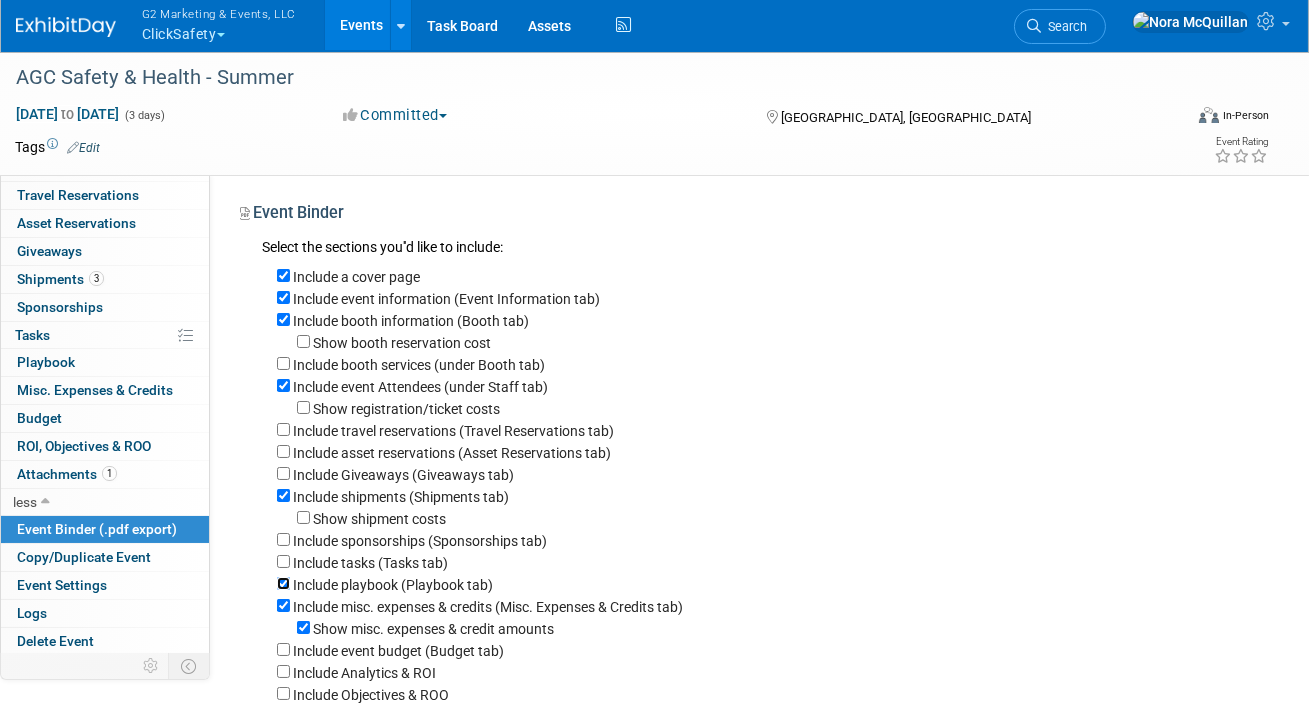 click on "Include playbook (Playbook tab)" at bounding box center (283, 583) 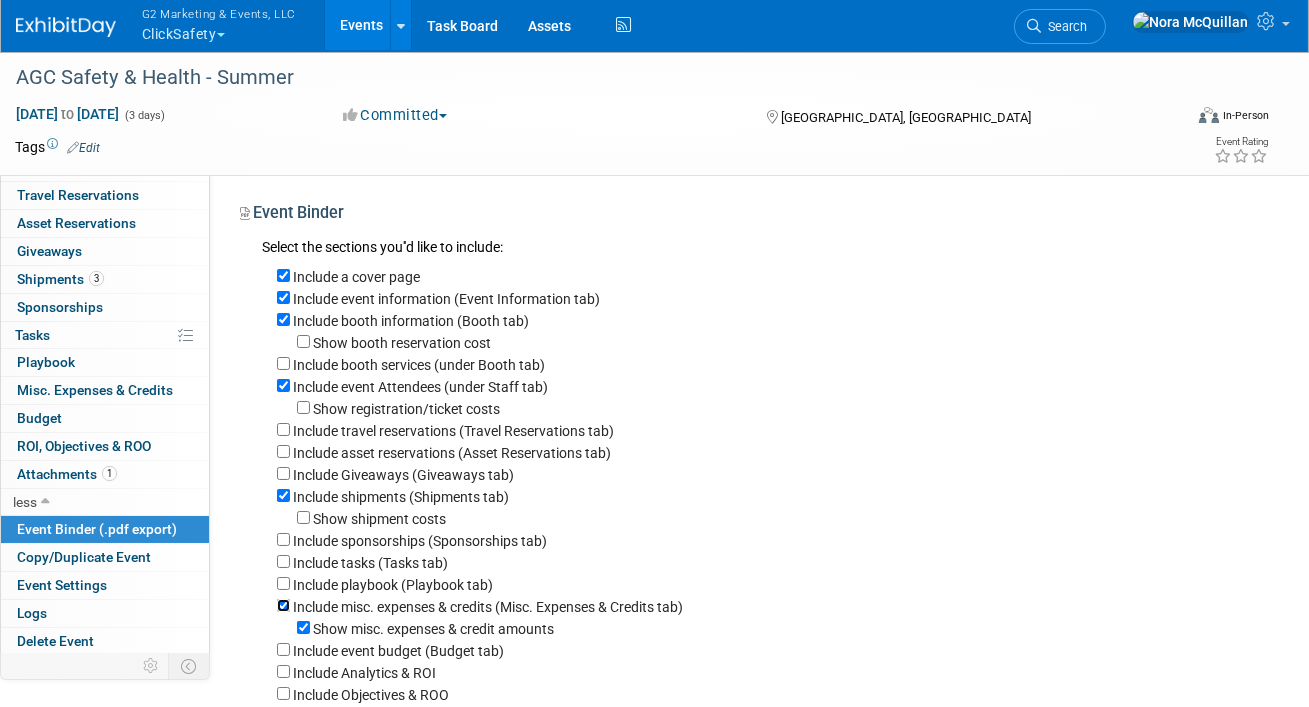 click on "Include misc. expenses & credits (Misc. Expenses & Credits tab)" at bounding box center (283, 605) 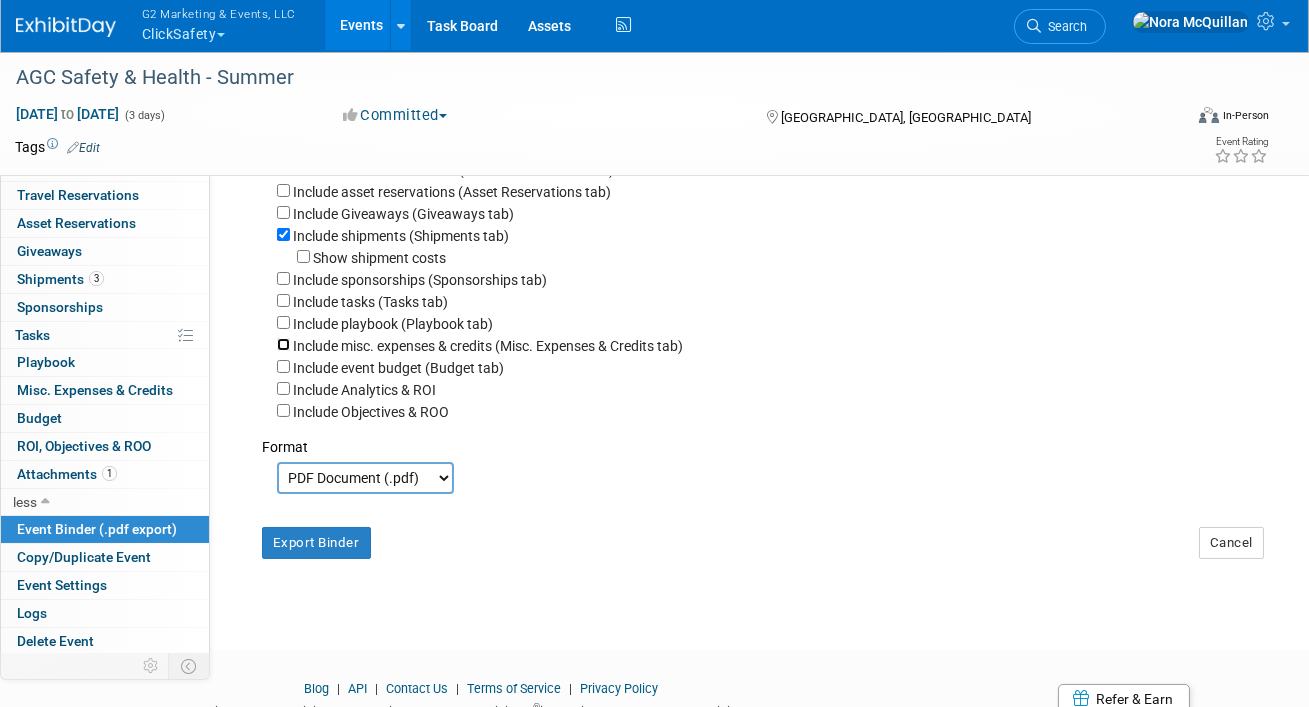 scroll, scrollTop: 352, scrollLeft: 0, axis: vertical 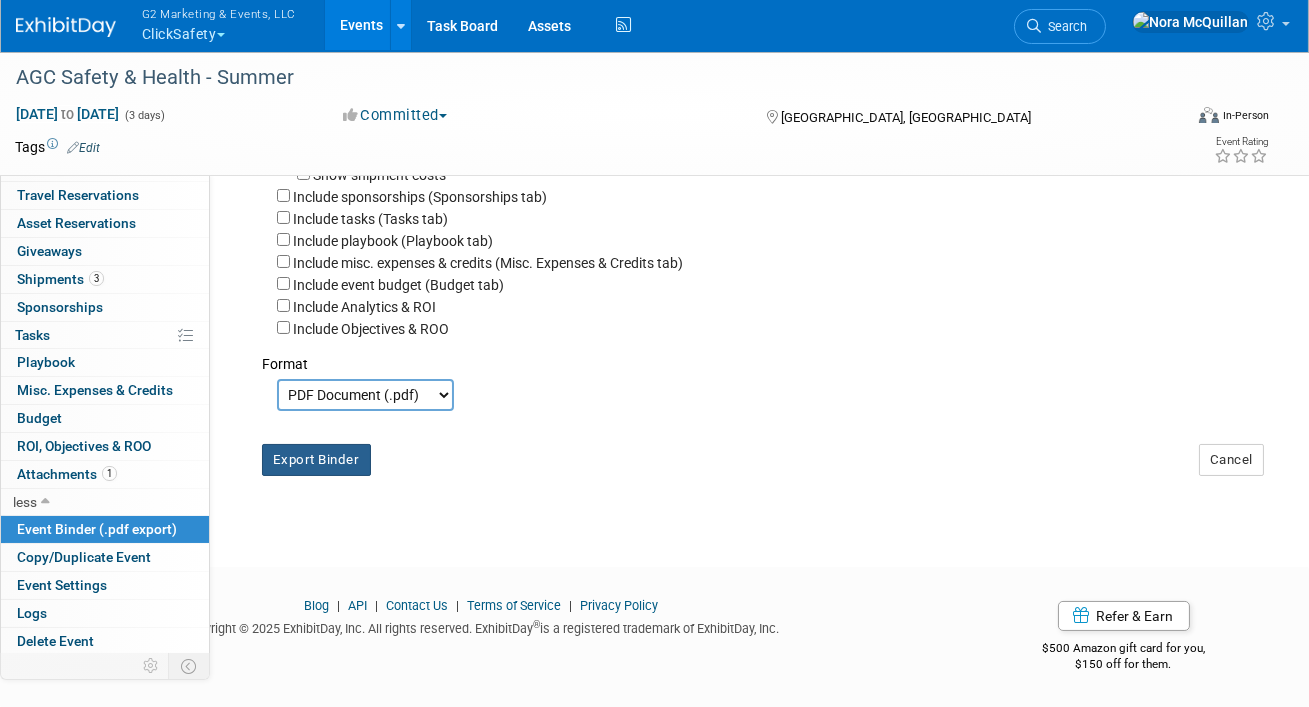 click on "Export Binder" at bounding box center (316, 460) 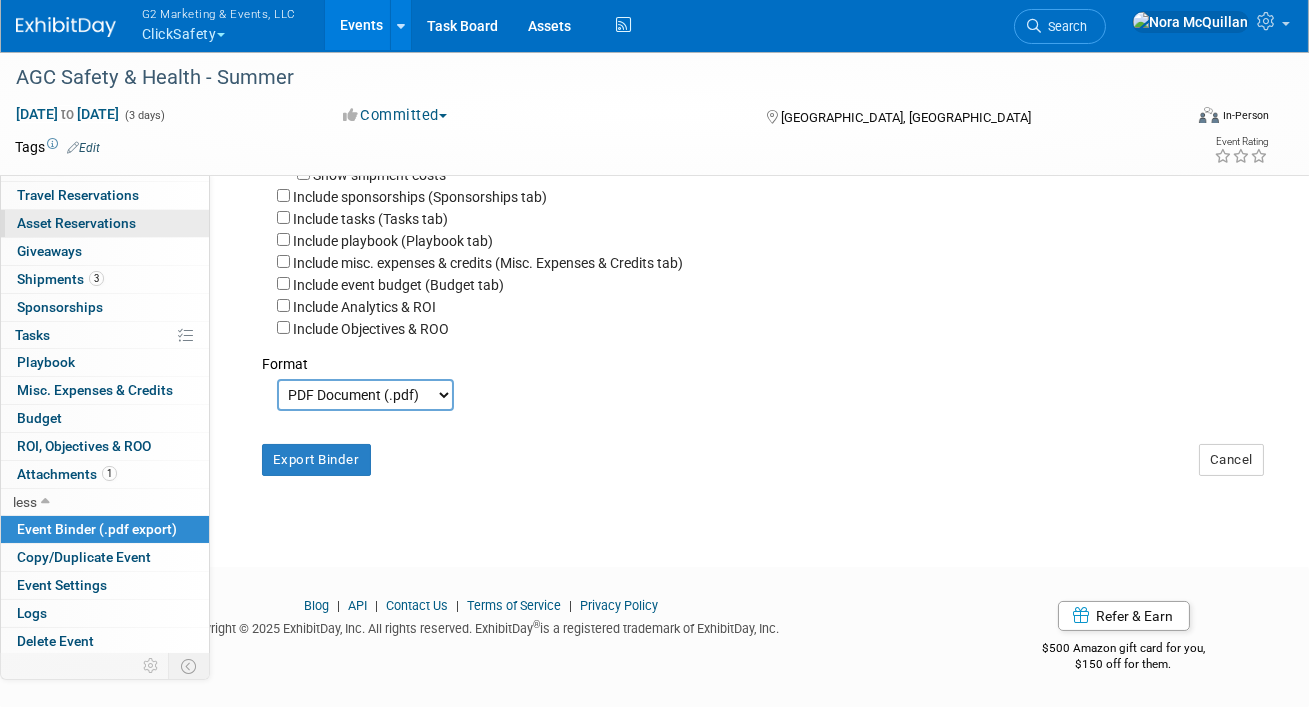 click on "0
Asset Reservations 0" at bounding box center [105, 223] 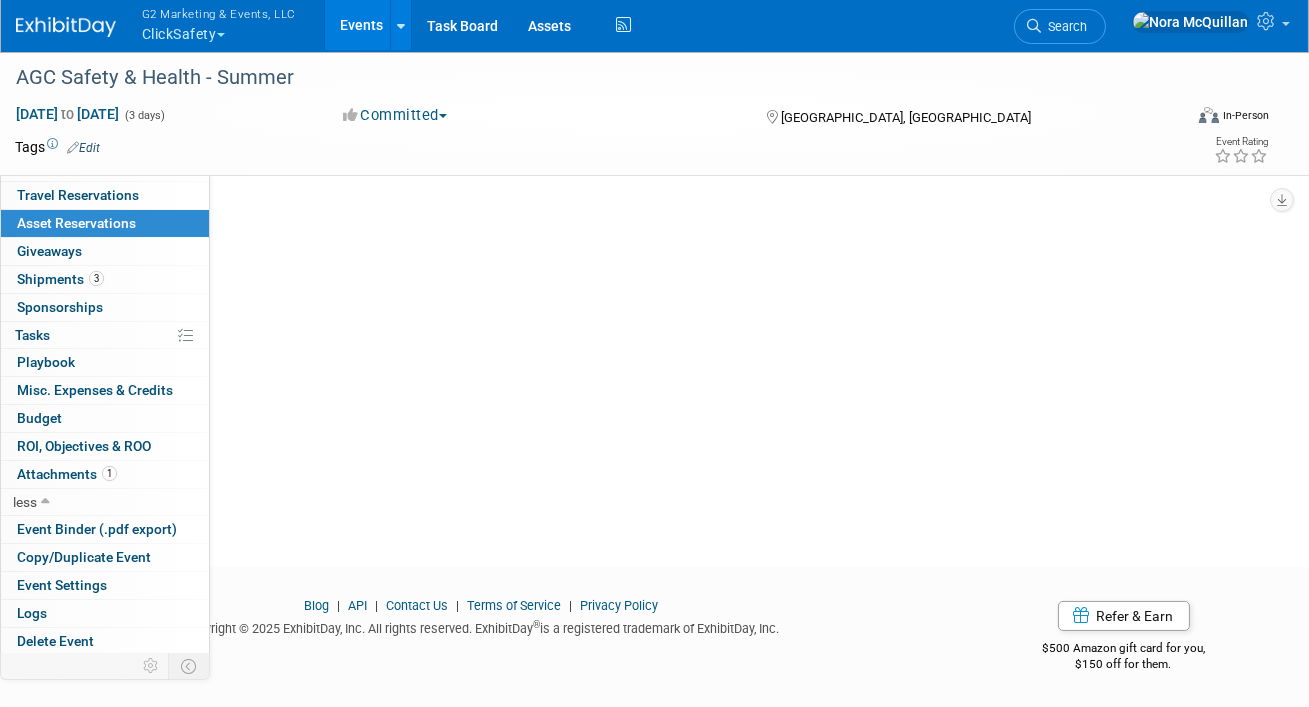 scroll, scrollTop: 0, scrollLeft: 0, axis: both 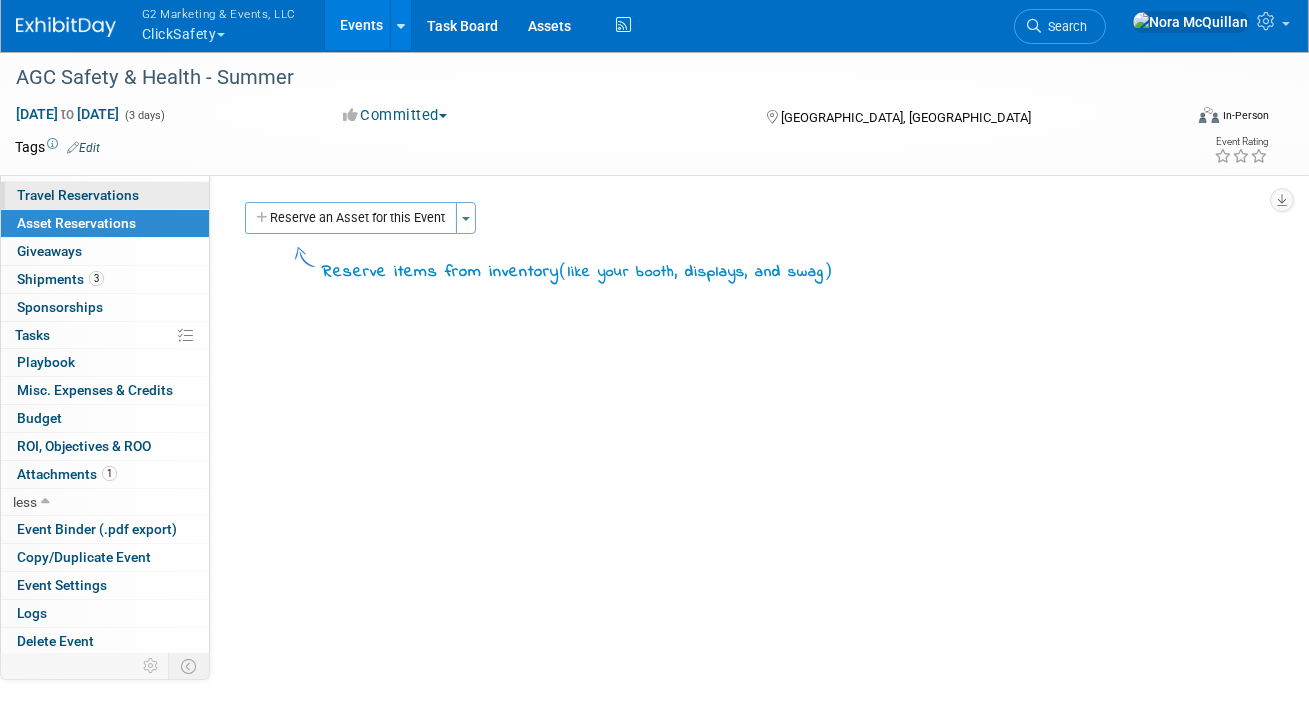 click on "0
Travel Reservations 0" at bounding box center (105, 195) 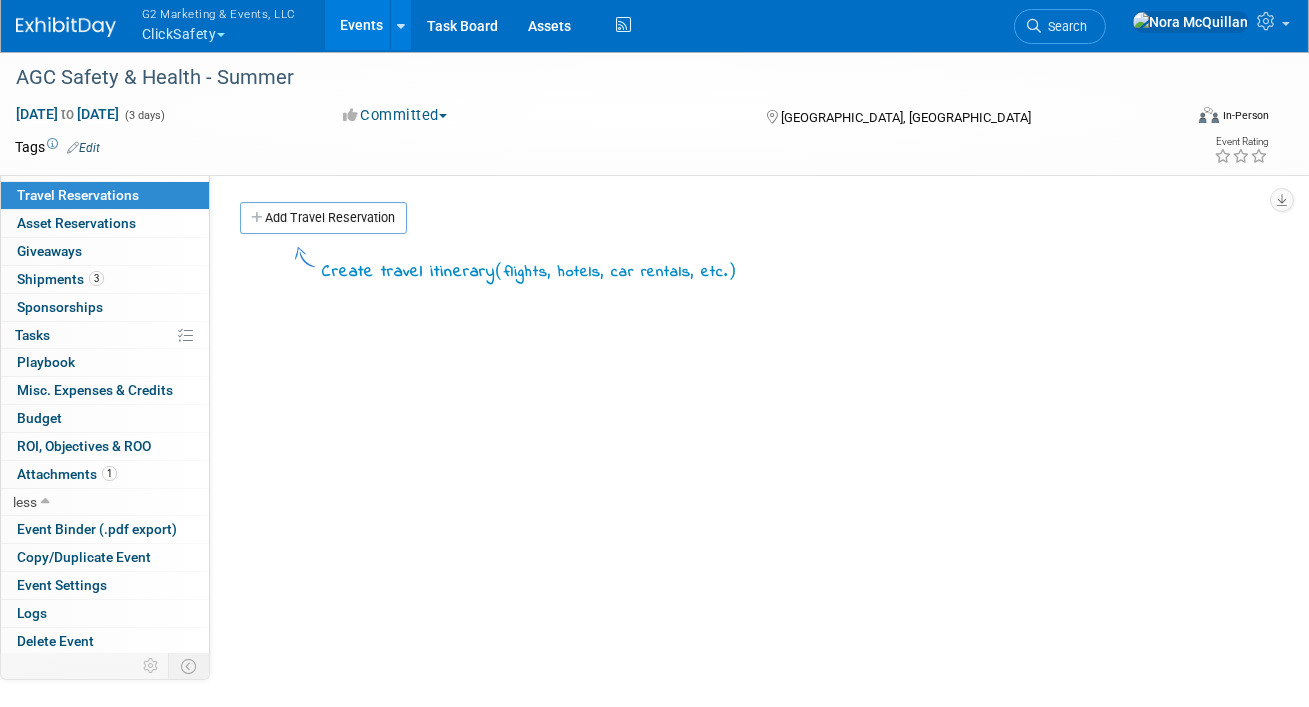 scroll, scrollTop: 0, scrollLeft: 0, axis: both 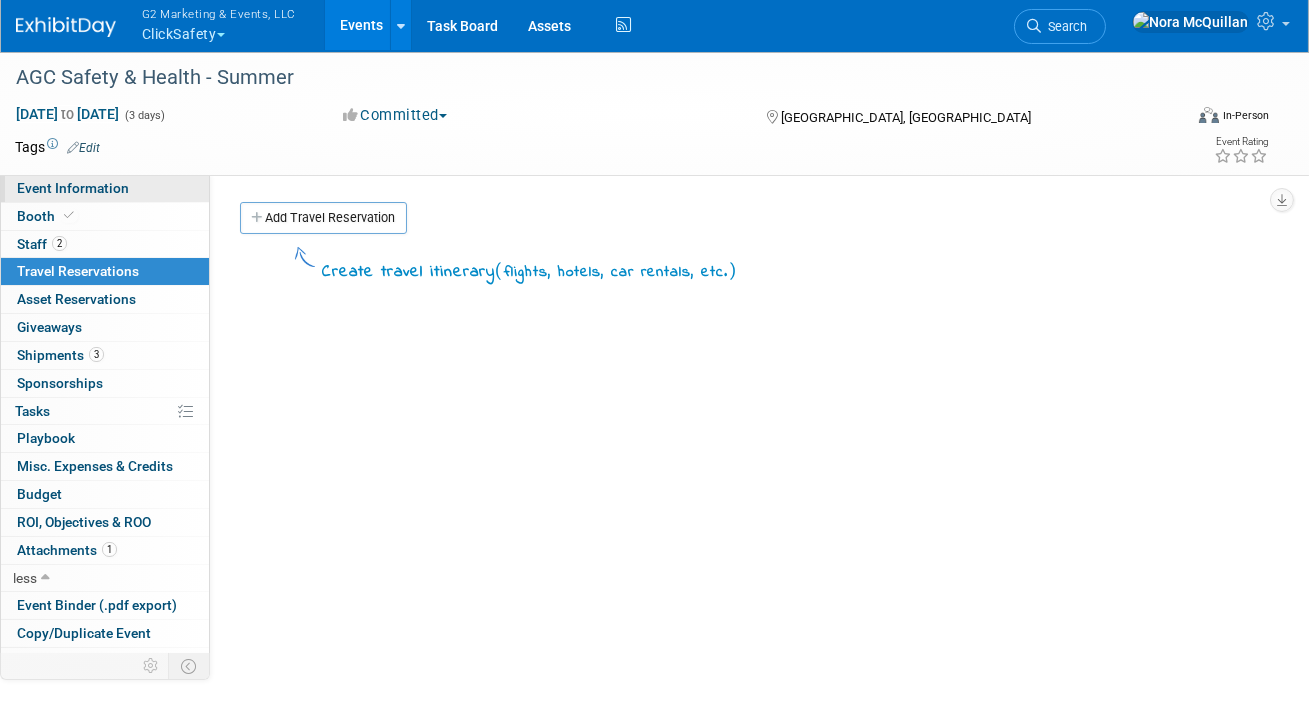 click on "Event Information" at bounding box center [73, 188] 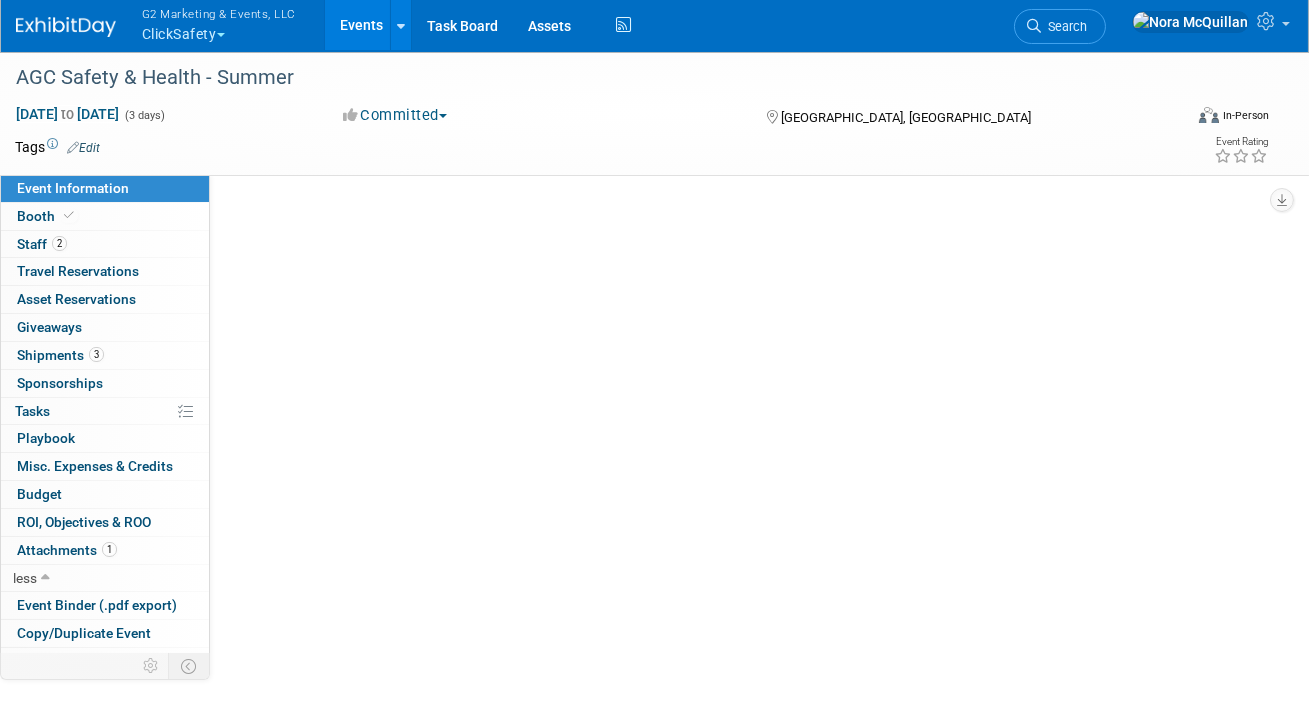 select on "Tier 3 (small)" 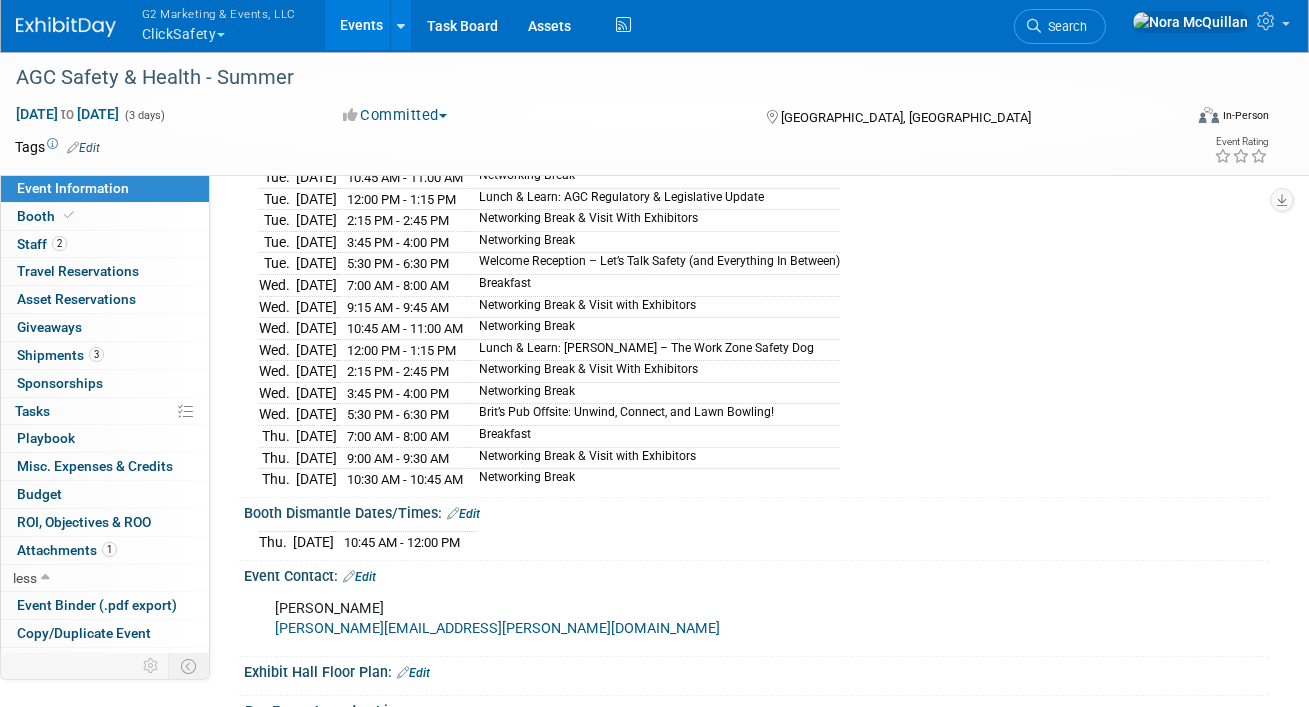 scroll, scrollTop: 548, scrollLeft: 0, axis: vertical 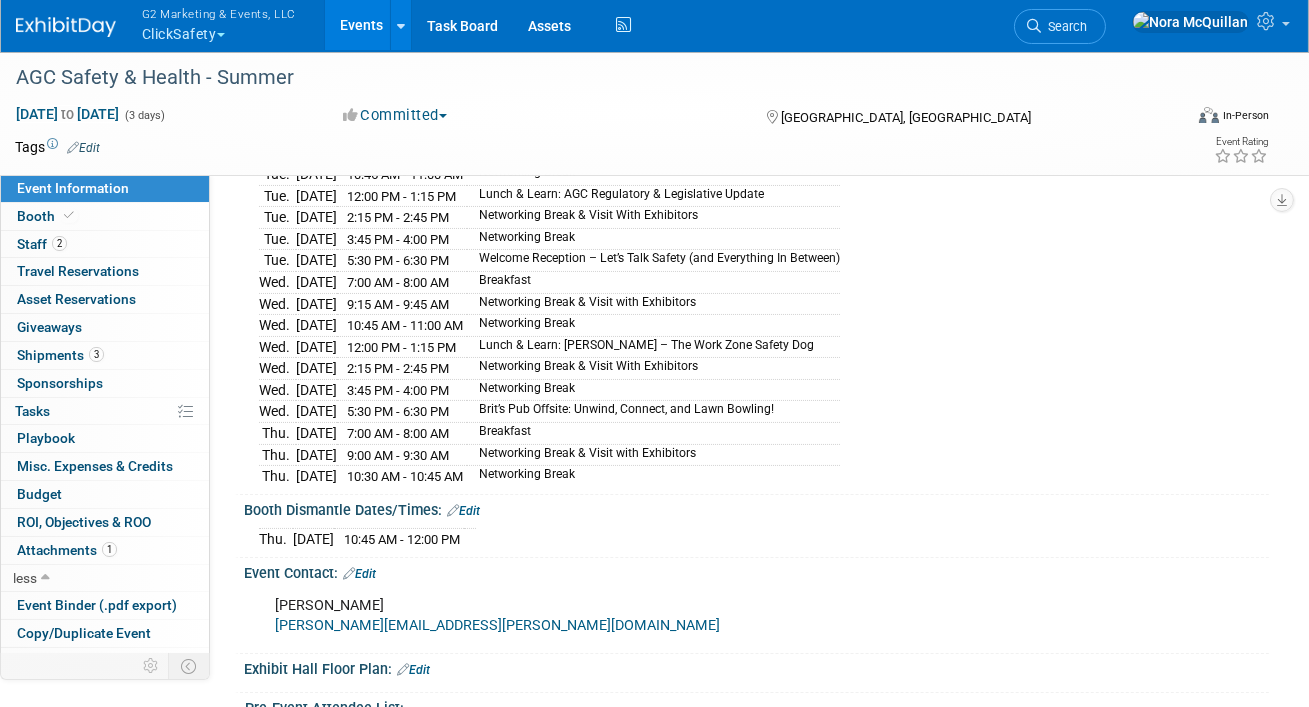 click on "G2 Marketing & Events, LLC
ClickSafety" at bounding box center [230, 26] 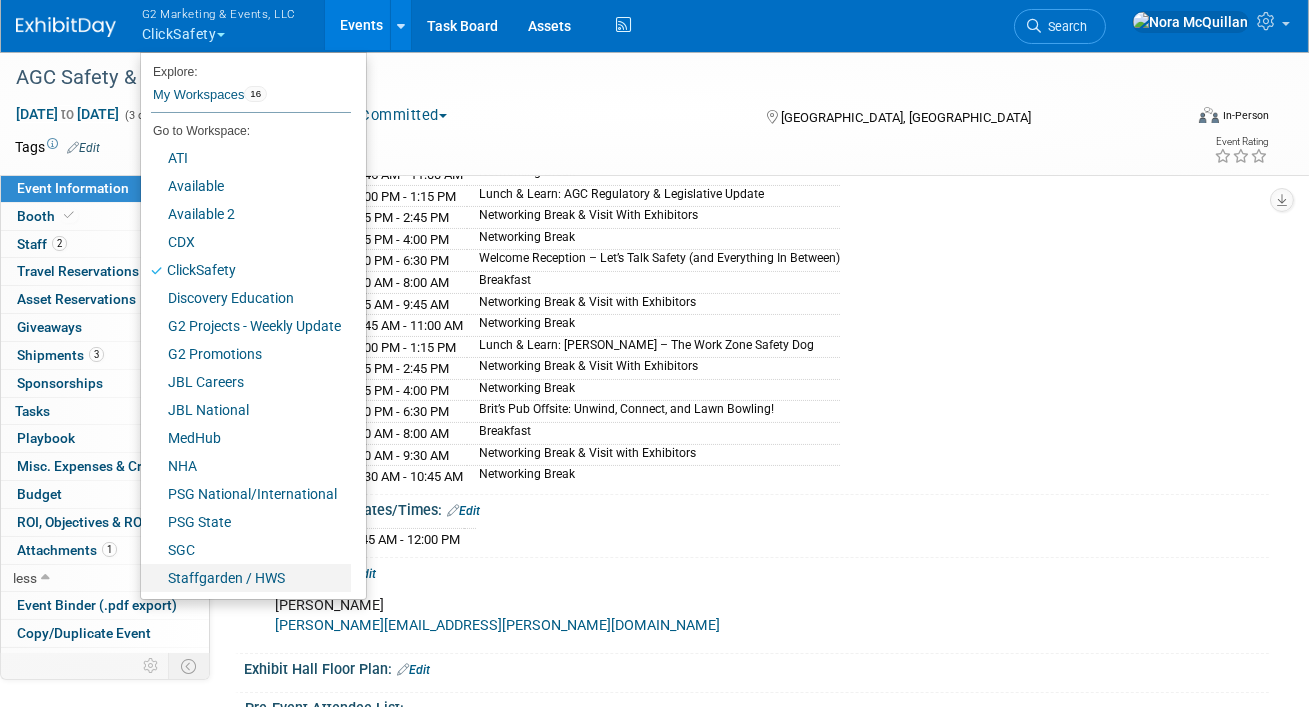 click on "Staffgarden / HWS" at bounding box center (246, 578) 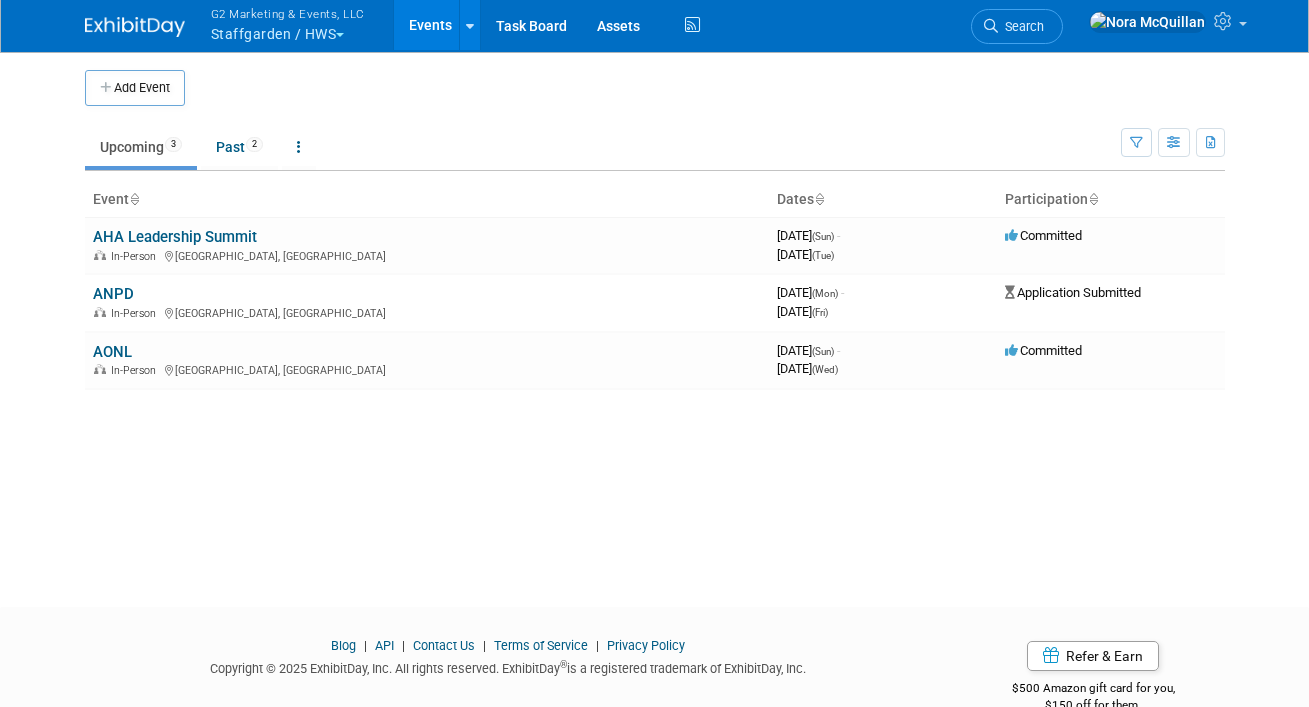 scroll, scrollTop: 0, scrollLeft: 0, axis: both 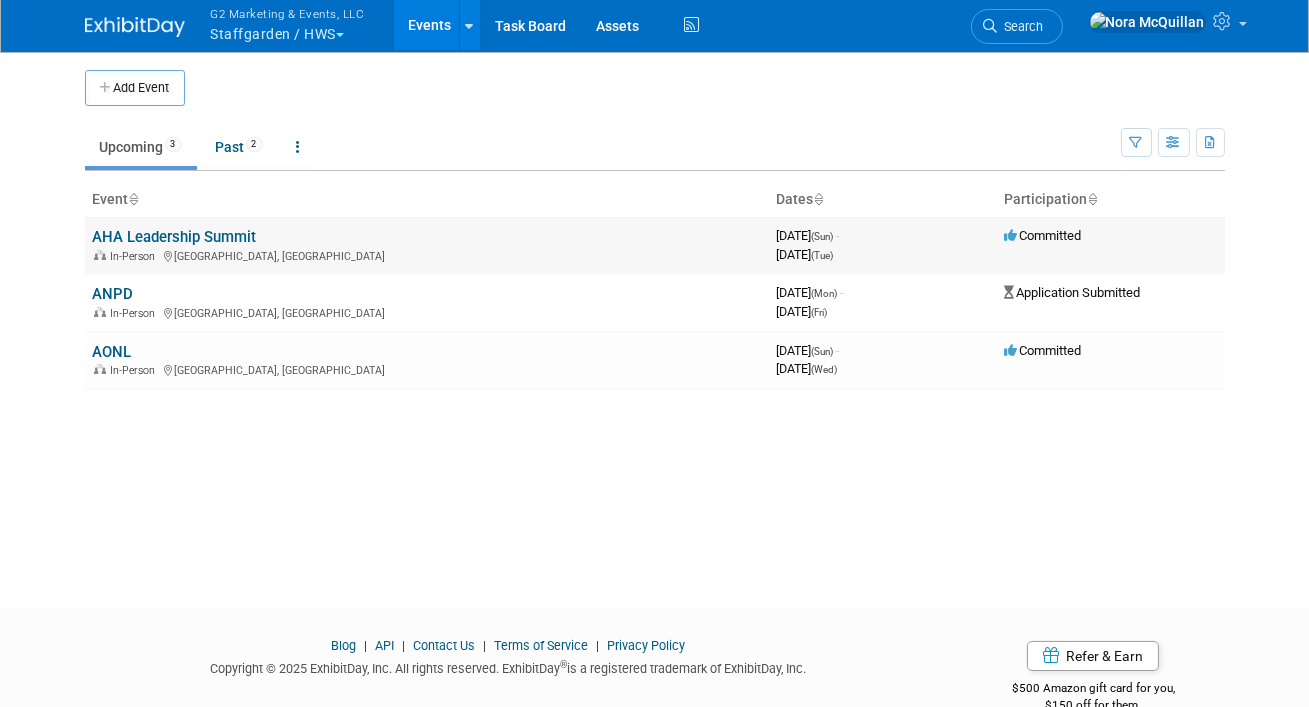 click on "AHA Leadership Summit" at bounding box center (175, 237) 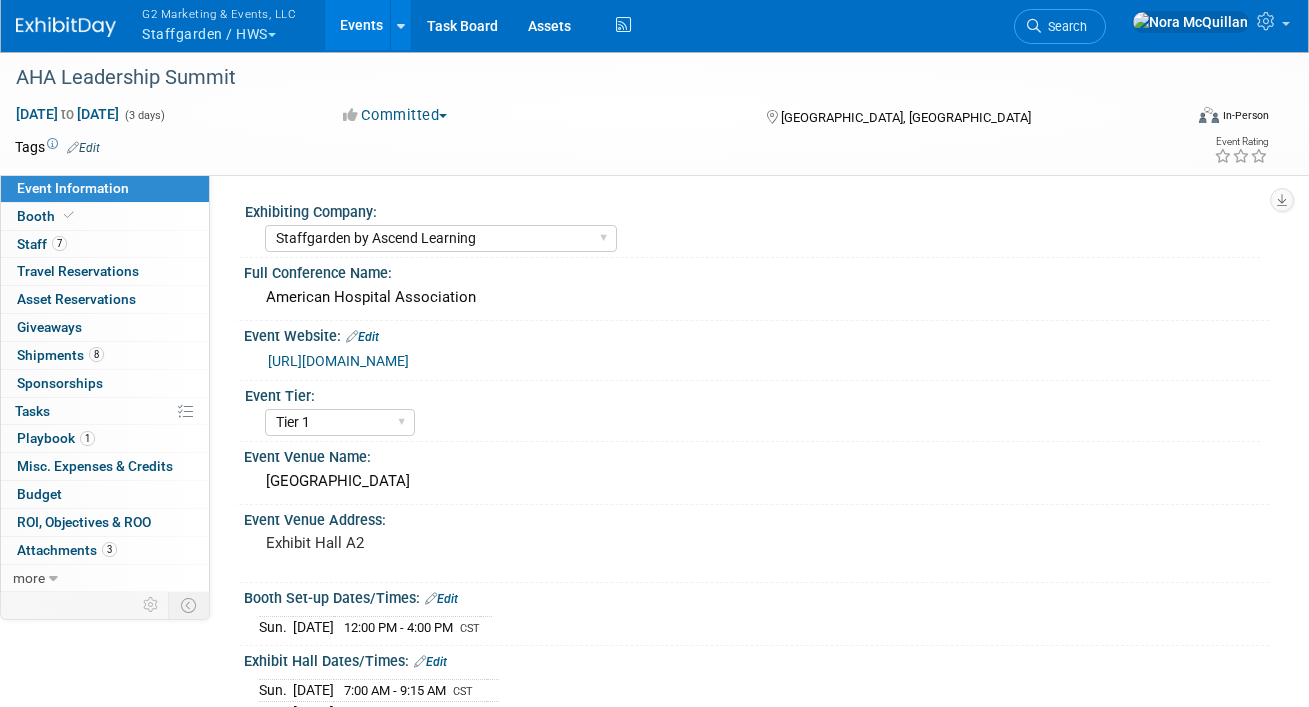 select on "Staffgarden by Ascend Learning" 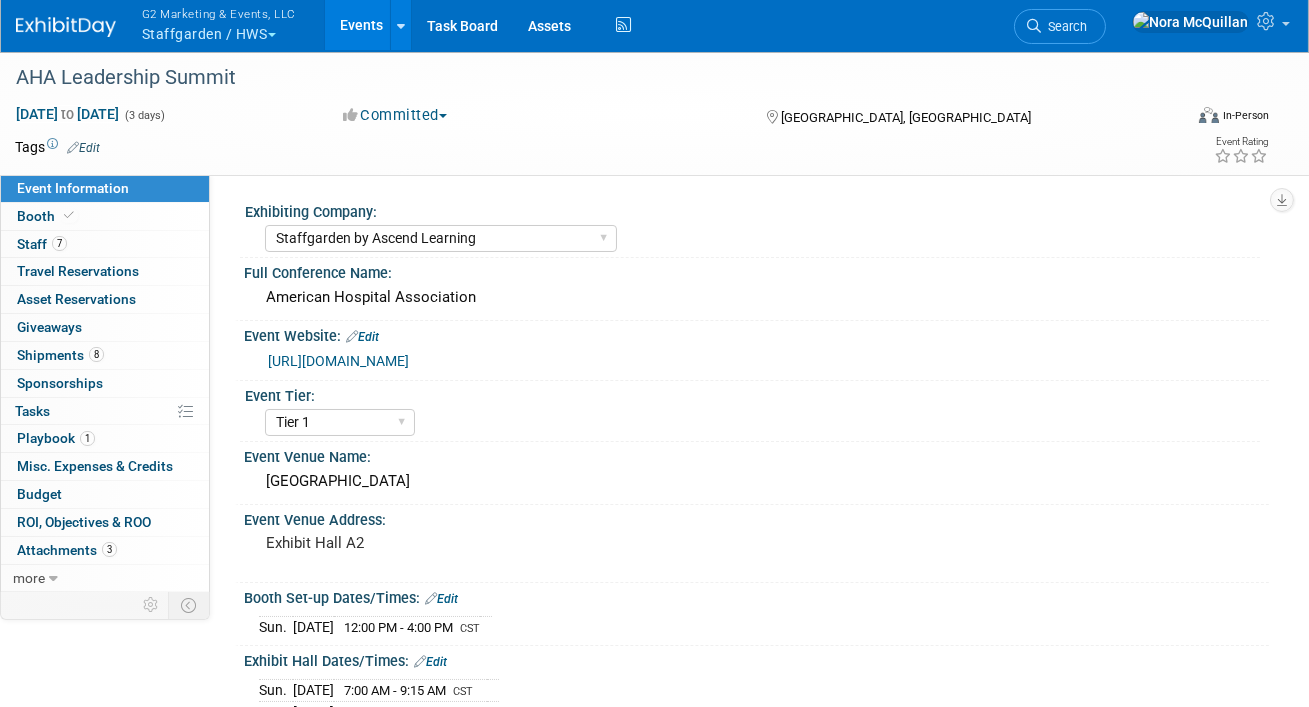 scroll, scrollTop: 0, scrollLeft: 0, axis: both 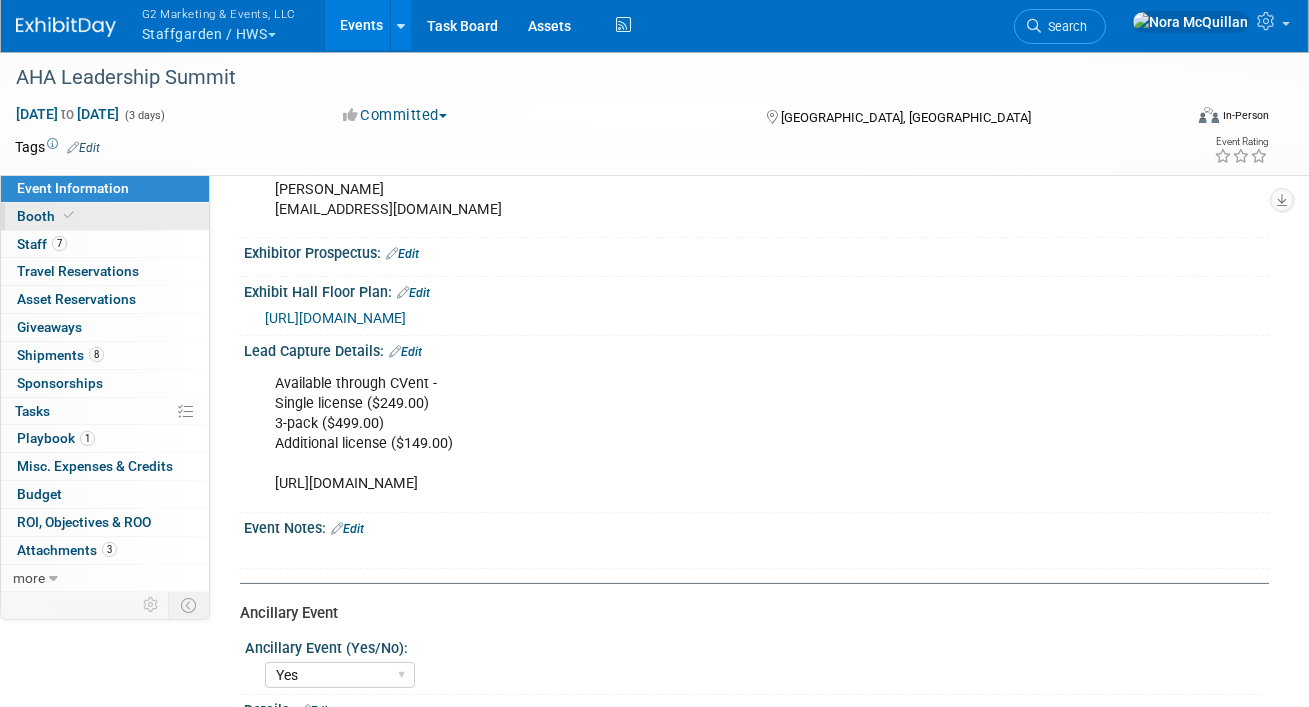 click on "Booth" at bounding box center [105, 216] 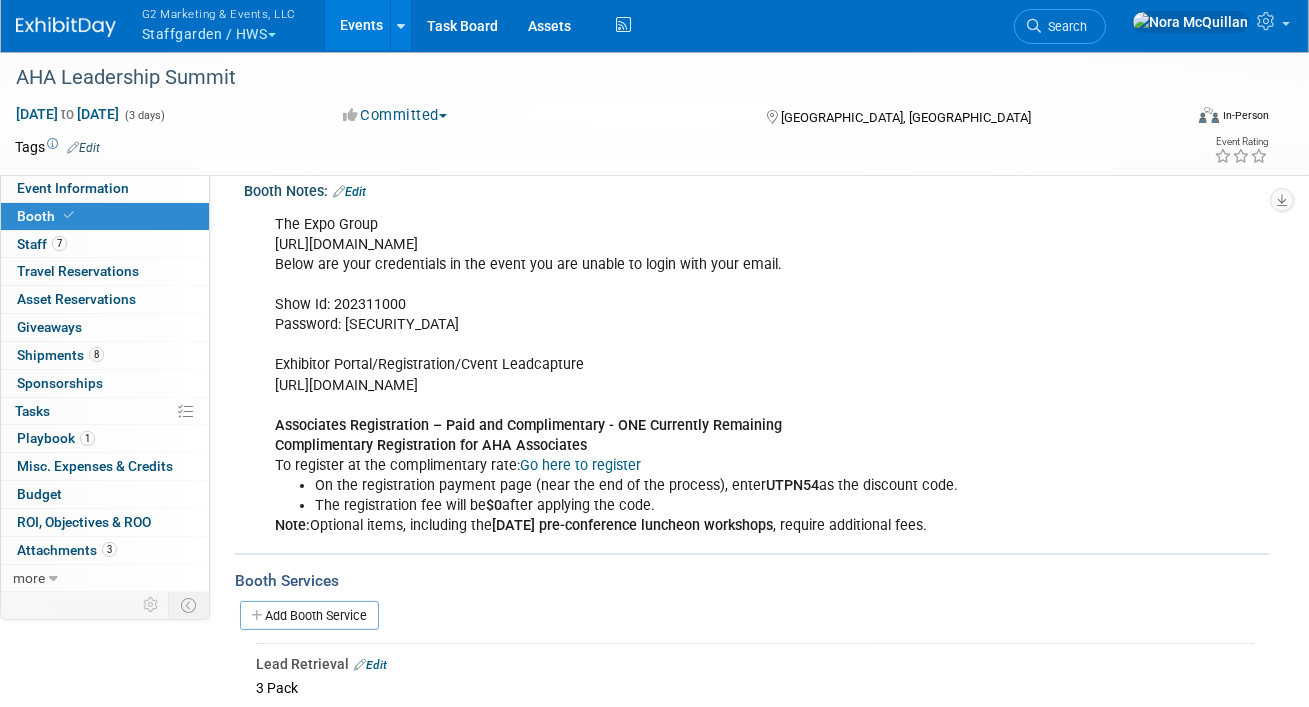scroll, scrollTop: 767, scrollLeft: 0, axis: vertical 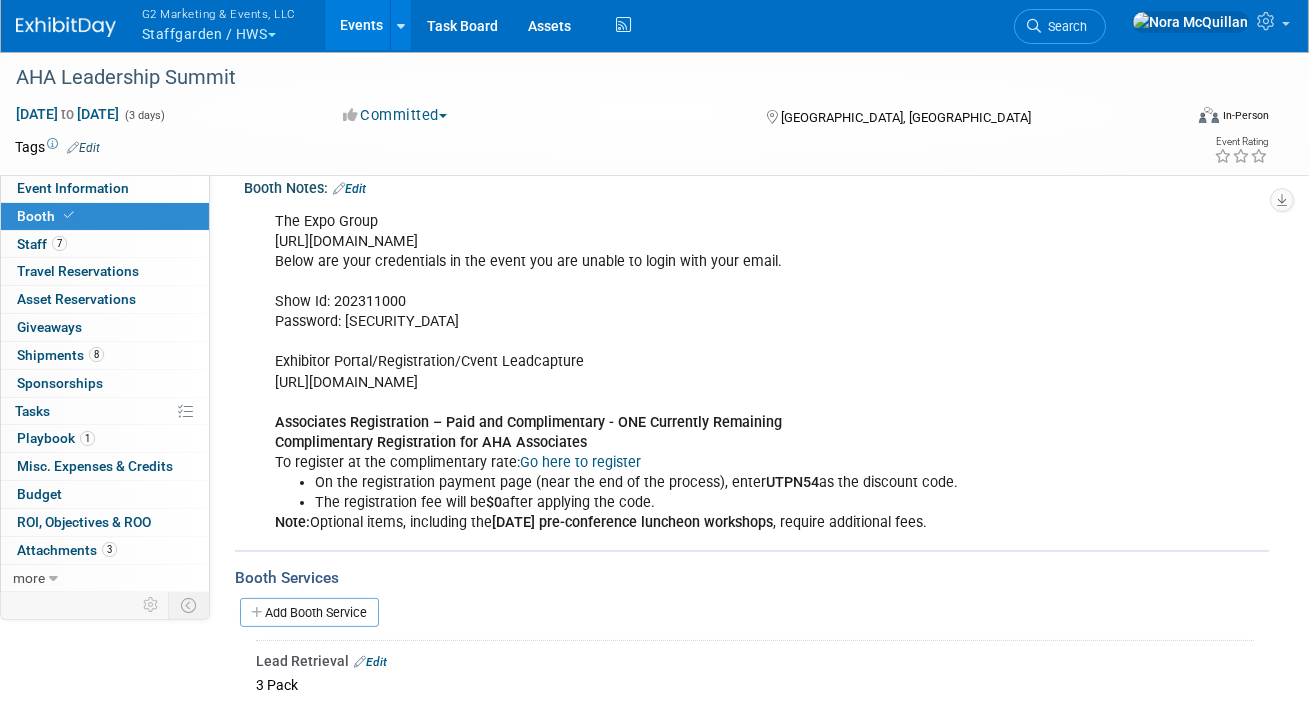 click on "The Expo Group [URL][DOMAIN_NAME]  Below are your credentials in the event you are unable to login with your email.   Show Id: 202311000 Password: [SECURITY_DATA] Exhibitor Portal/Registration/Cvent Leadcapture [URL][DOMAIN_NAME] Associates Registration – Paid and Complimentary - ONE Currently Remaining Complimentary Registration for AHA Associates To register at the complimentary rate:  Go here to register On the registration payment page (near the end of the process), enter  UTPN54  as the discount code. The registration fee will be  $0  after applying the code. Note:  Optional items, including the  [DATE] pre-conference luncheon workshops , require additional fees." at bounding box center [664, 372] 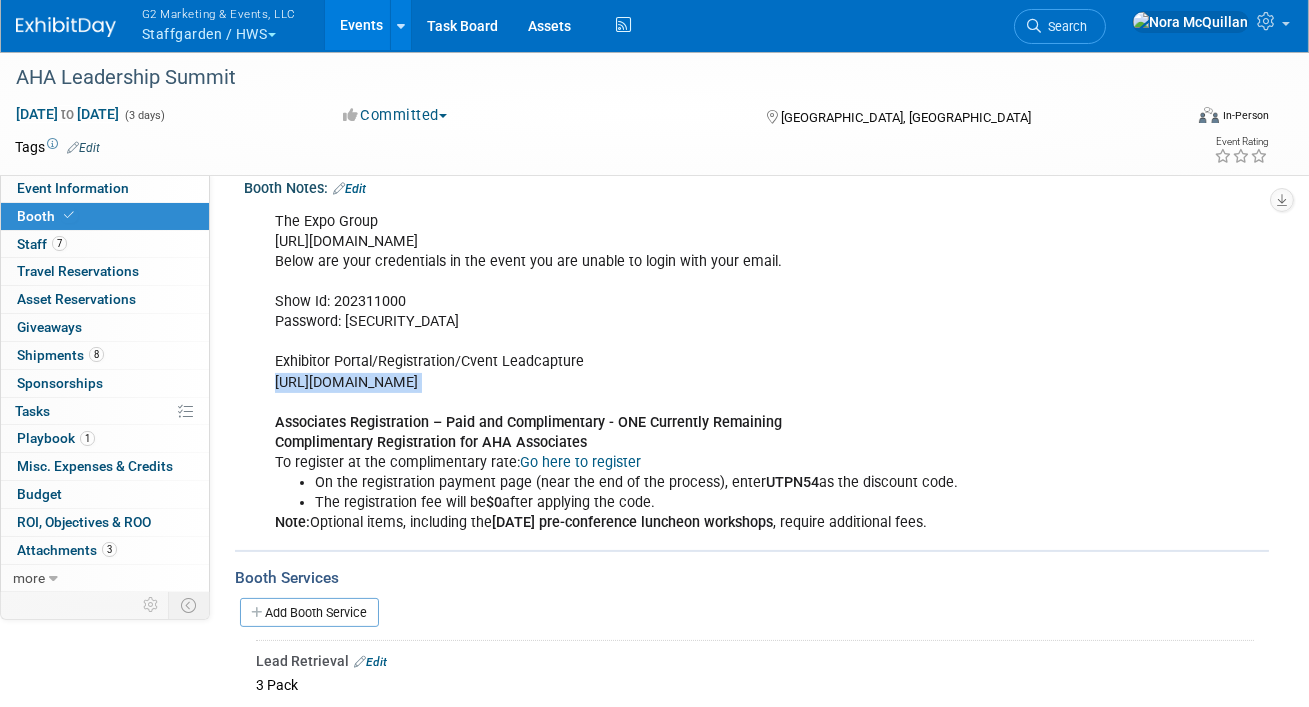 click on "The Expo Group [URL][DOMAIN_NAME]  Below are your credentials in the event you are unable to login with your email.   Show Id: 202311000 Password: [SECURITY_DATA] Exhibitor Portal/Registration/Cvent Leadcapture [URL][DOMAIN_NAME] Associates Registration – Paid and Complimentary - ONE Currently Remaining Complimentary Registration for AHA Associates To register at the complimentary rate:  Go here to register On the registration payment page (near the end of the process), enter  UTPN54  as the discount code. The registration fee will be  $0  after applying the code. Note:  Optional items, including the  [DATE] pre-conference luncheon workshops , require additional fees." at bounding box center (664, 372) 